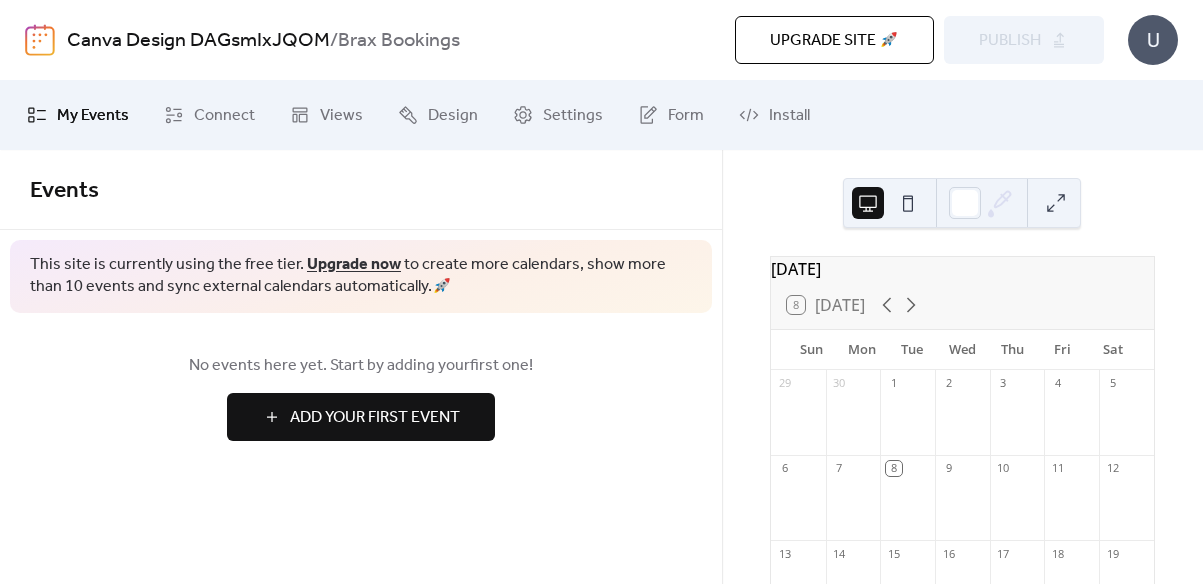 scroll, scrollTop: 0, scrollLeft: 0, axis: both 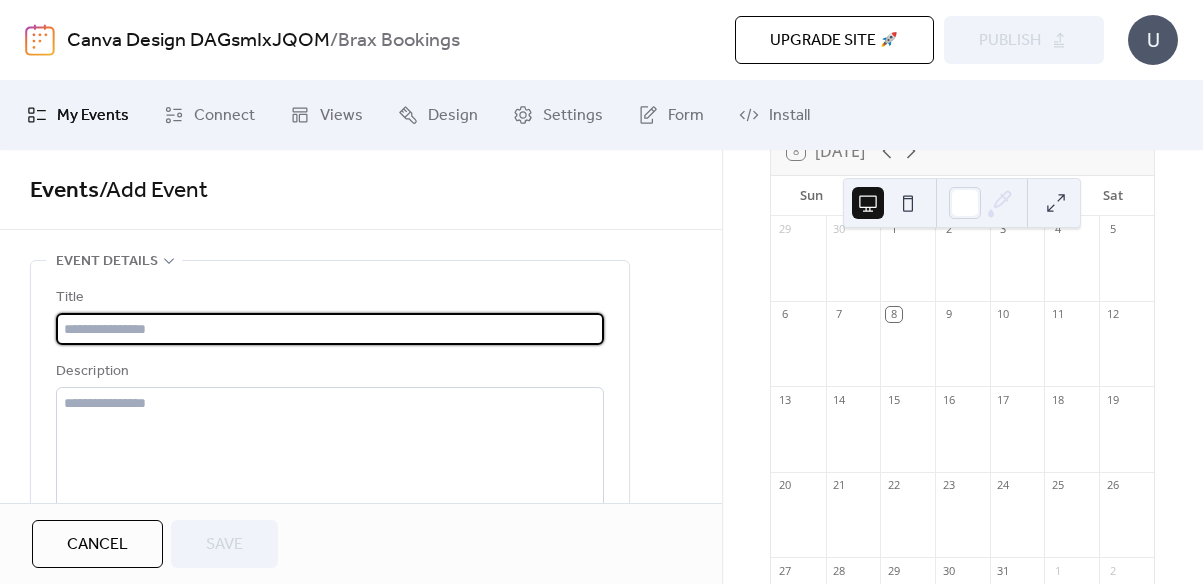 click at bounding box center (907, 268) 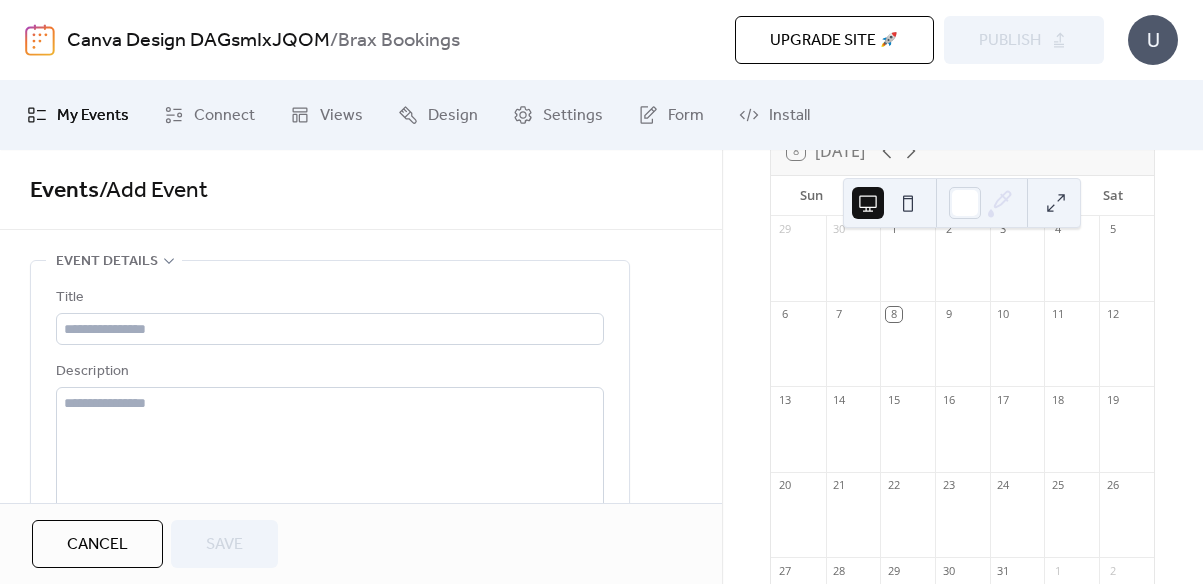 click at bounding box center [907, 268] 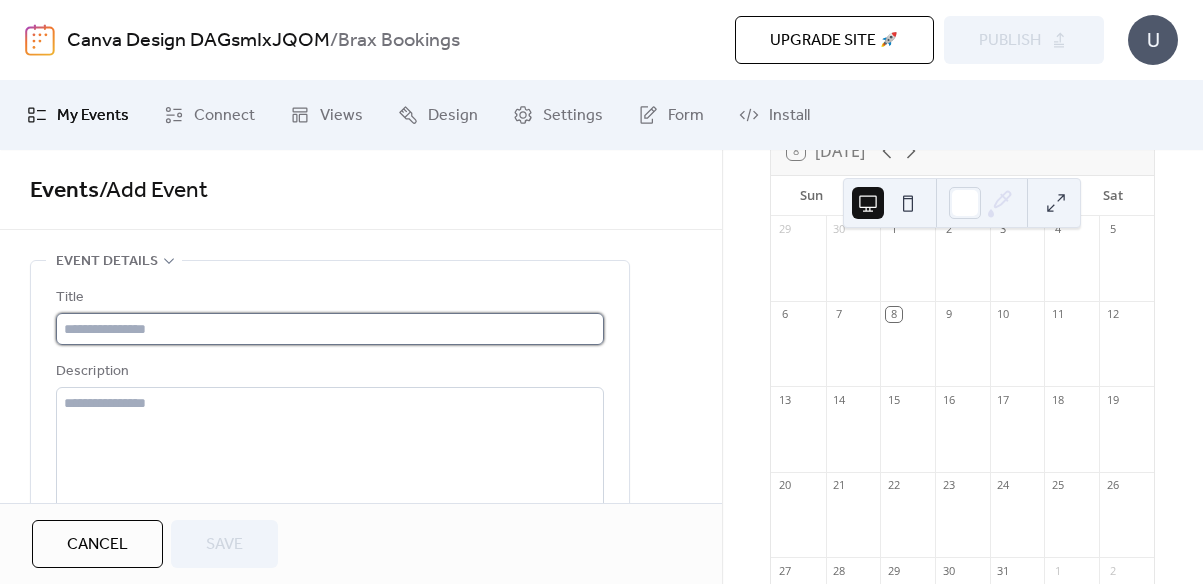 click at bounding box center (330, 329) 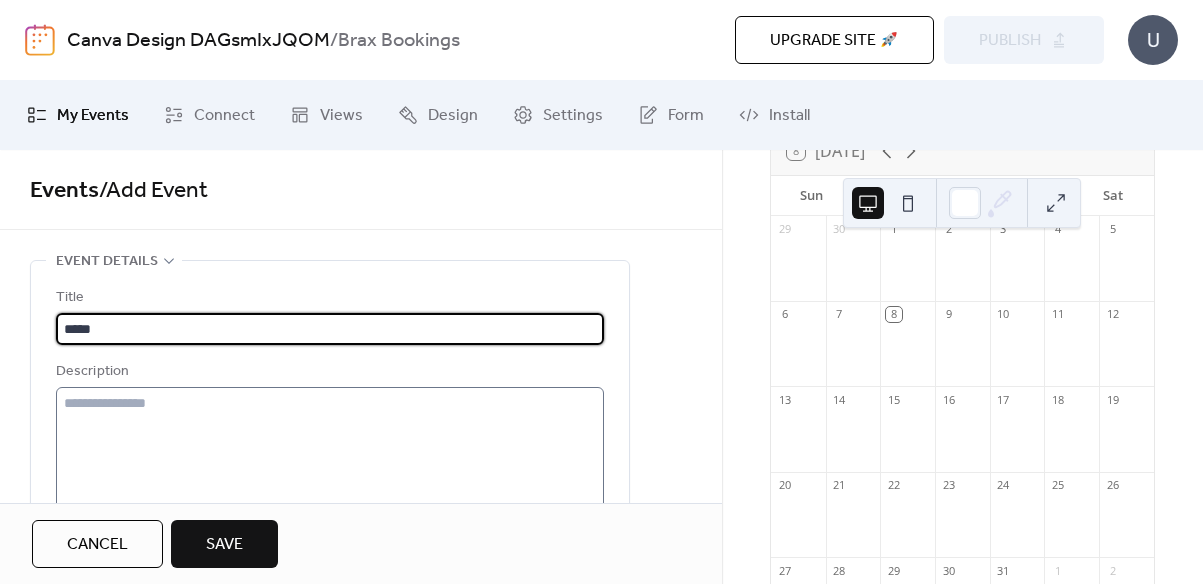 type on "*****" 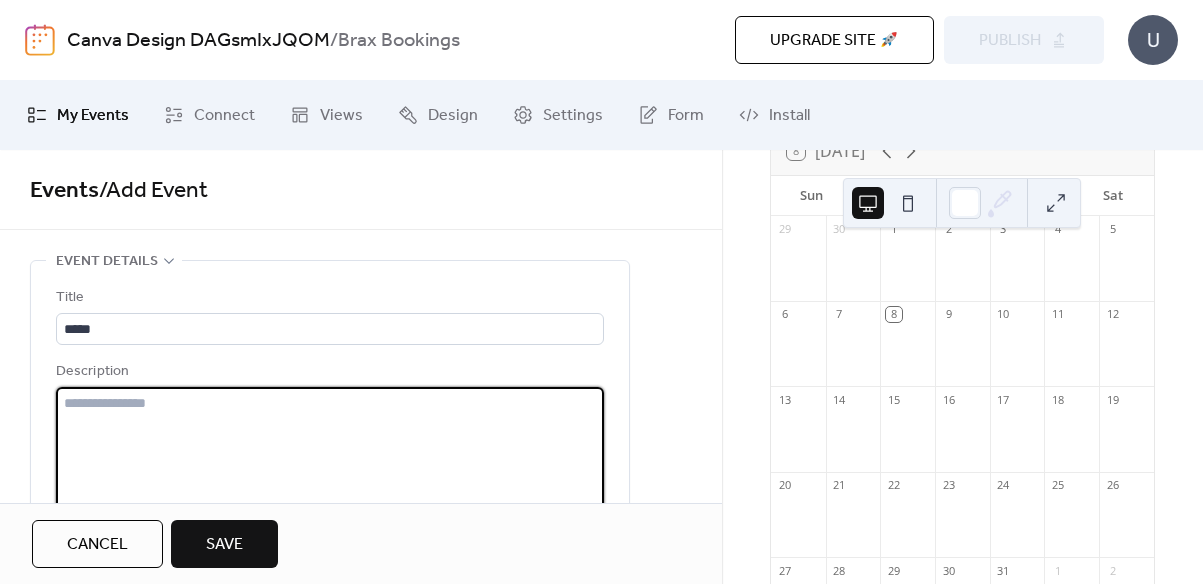 click at bounding box center [330, 463] 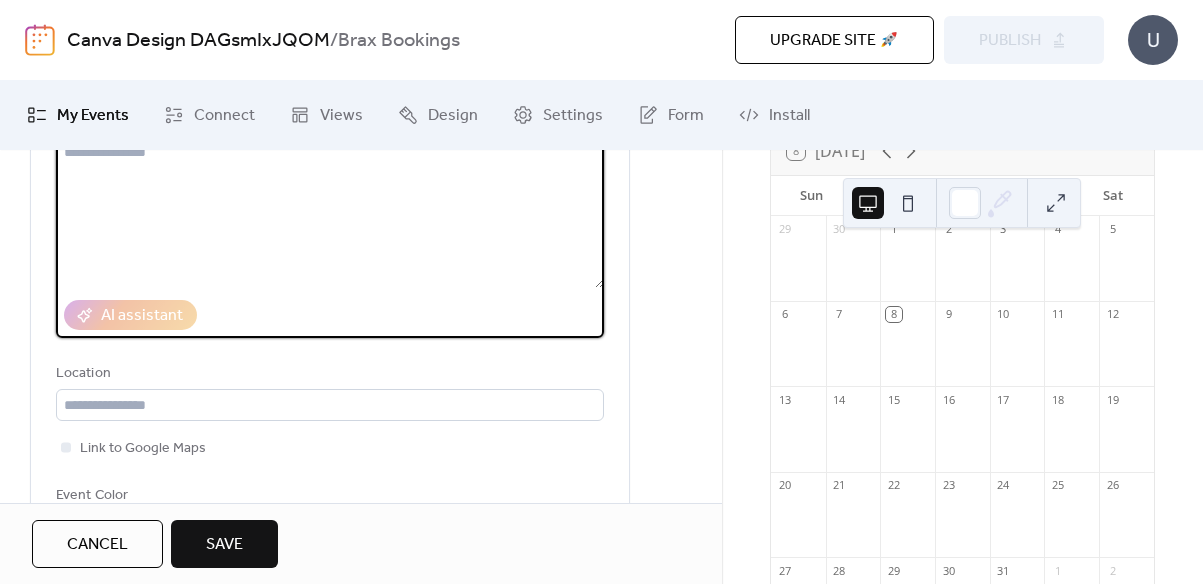 scroll, scrollTop: 274, scrollLeft: 0, axis: vertical 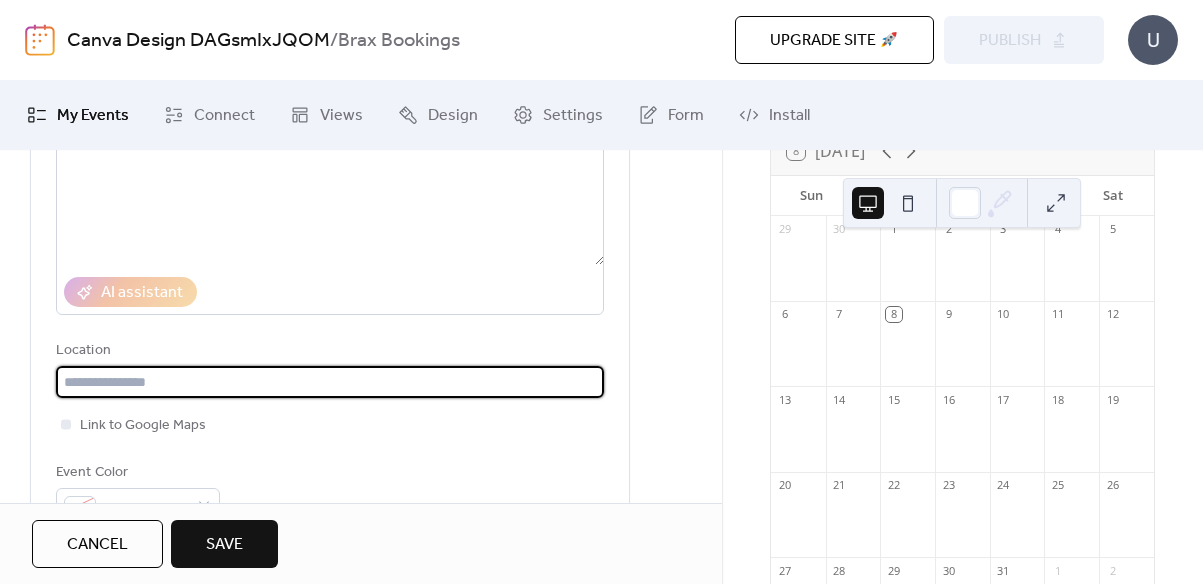 click at bounding box center [330, 382] 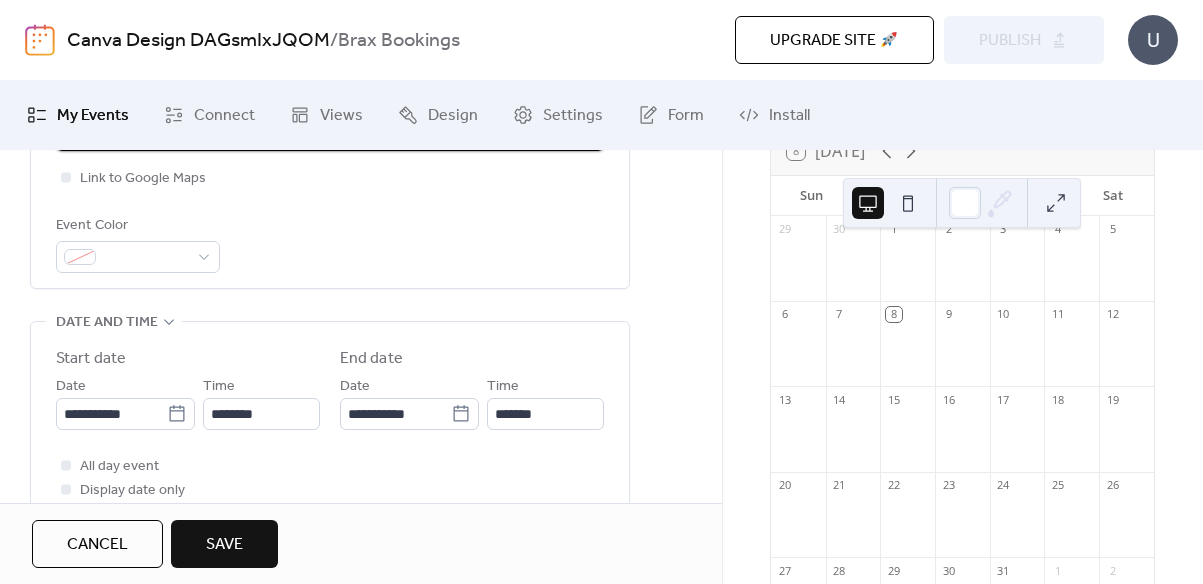 scroll, scrollTop: 524, scrollLeft: 0, axis: vertical 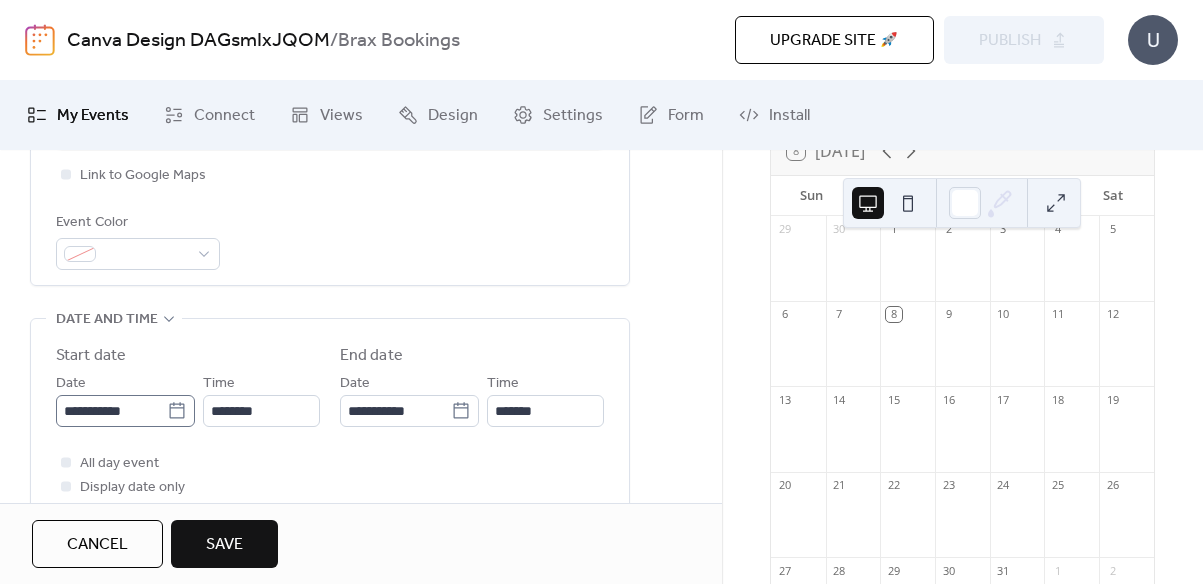 type on "**********" 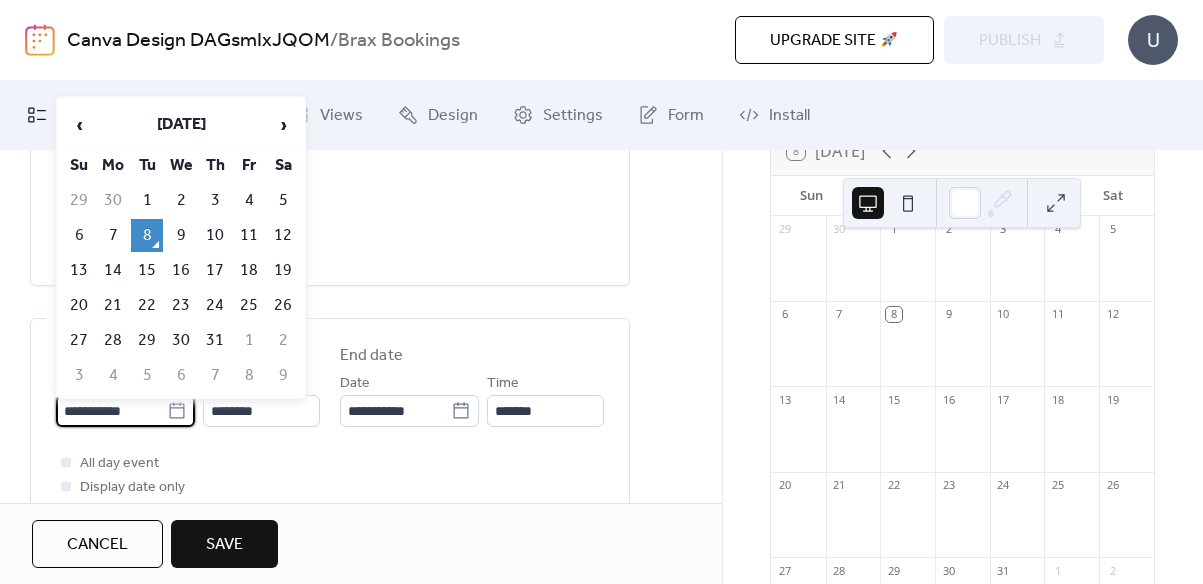 click on "**********" at bounding box center [111, 411] 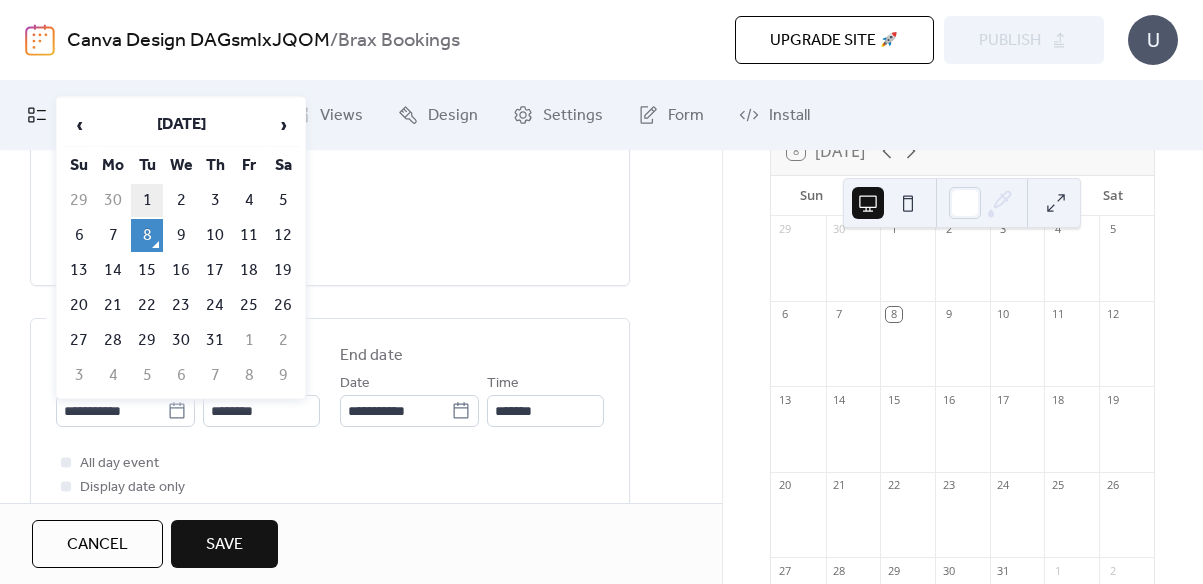 click on "1" at bounding box center (147, 200) 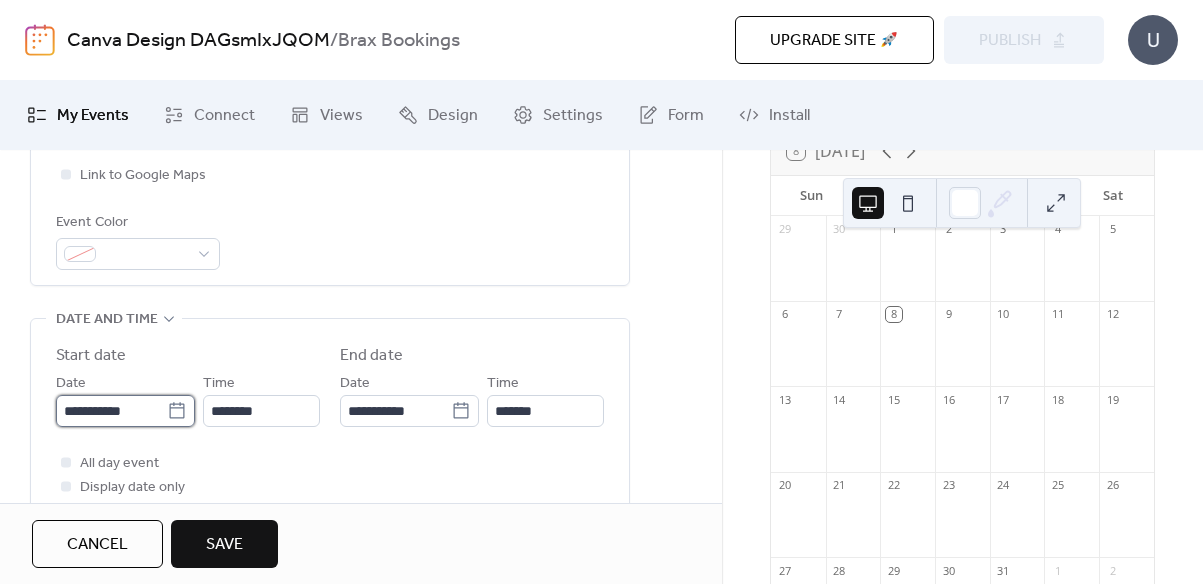 click on "**********" at bounding box center (111, 411) 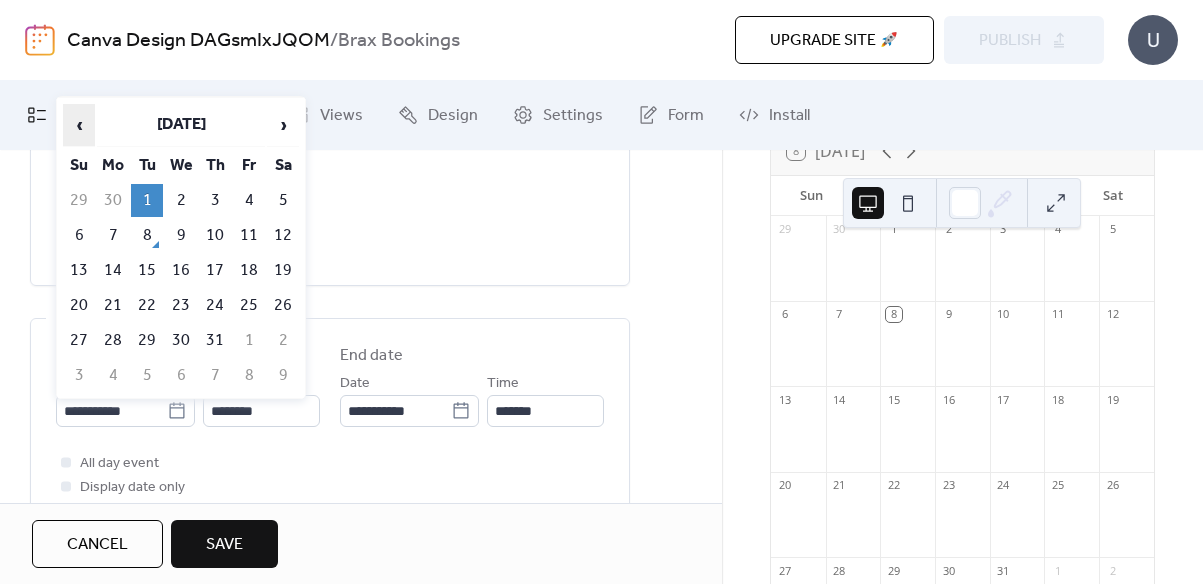 click on "‹" at bounding box center (79, 125) 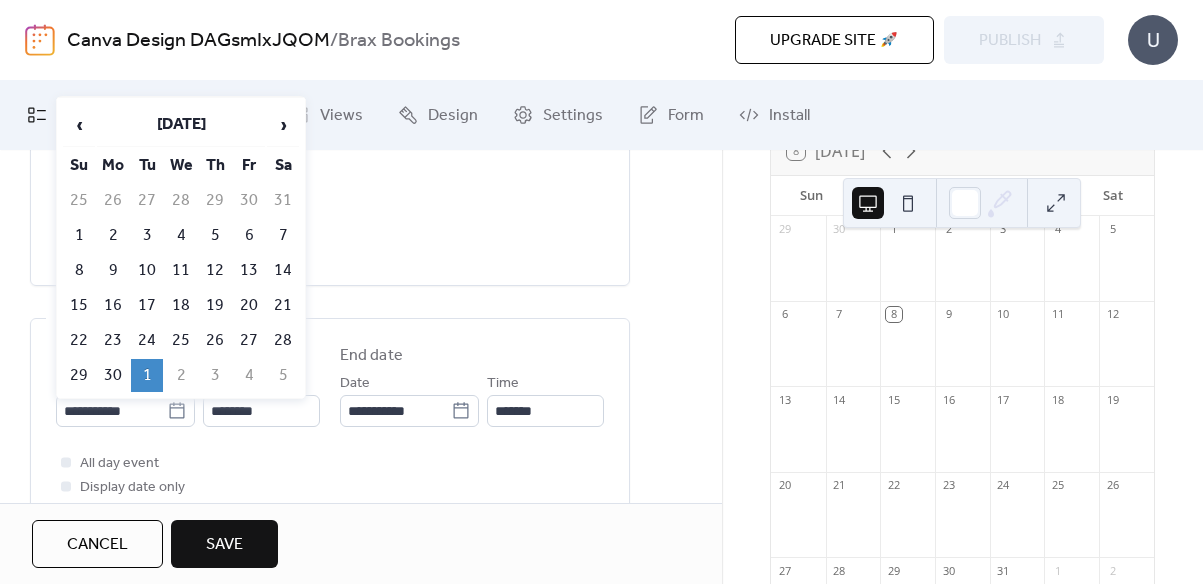 click on "27" at bounding box center (249, 340) 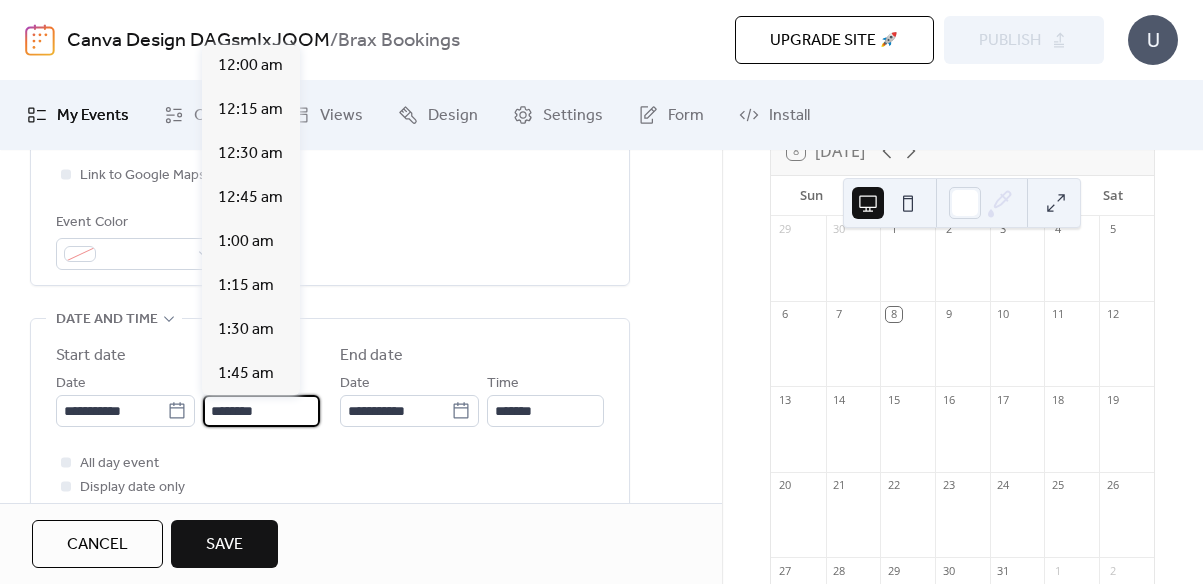 click on "********" at bounding box center (261, 411) 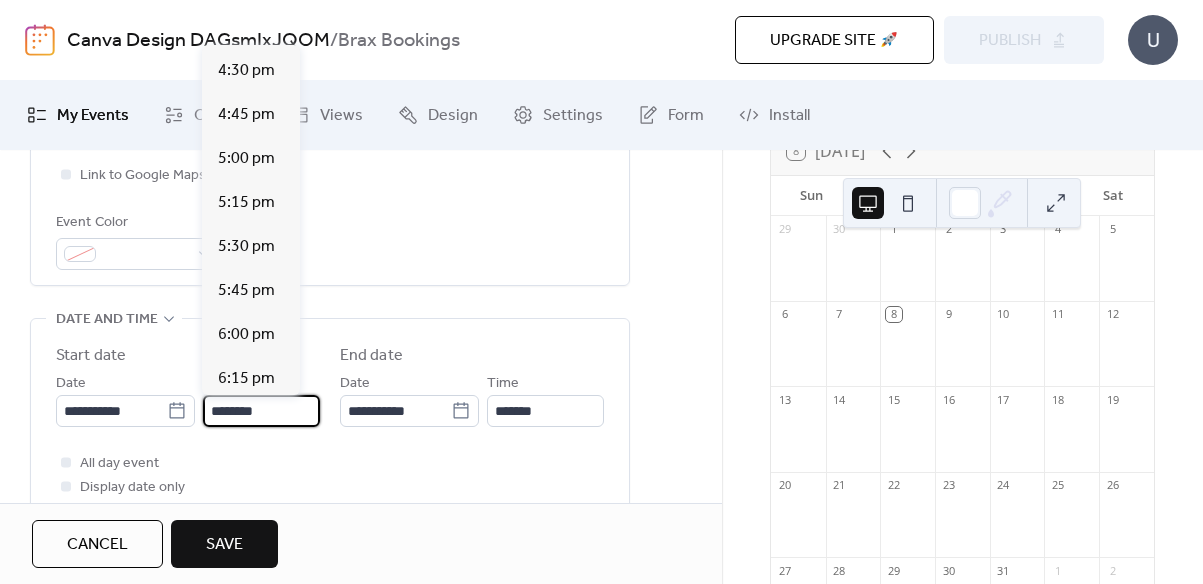 scroll, scrollTop: 2979, scrollLeft: 0, axis: vertical 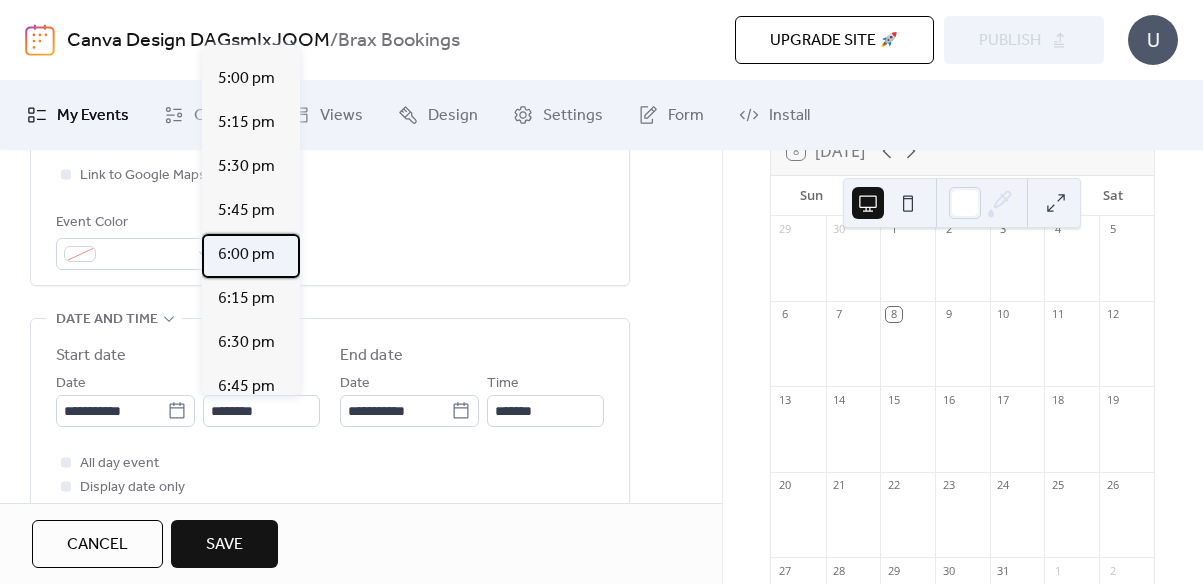 click on "6:00 pm" at bounding box center (246, 255) 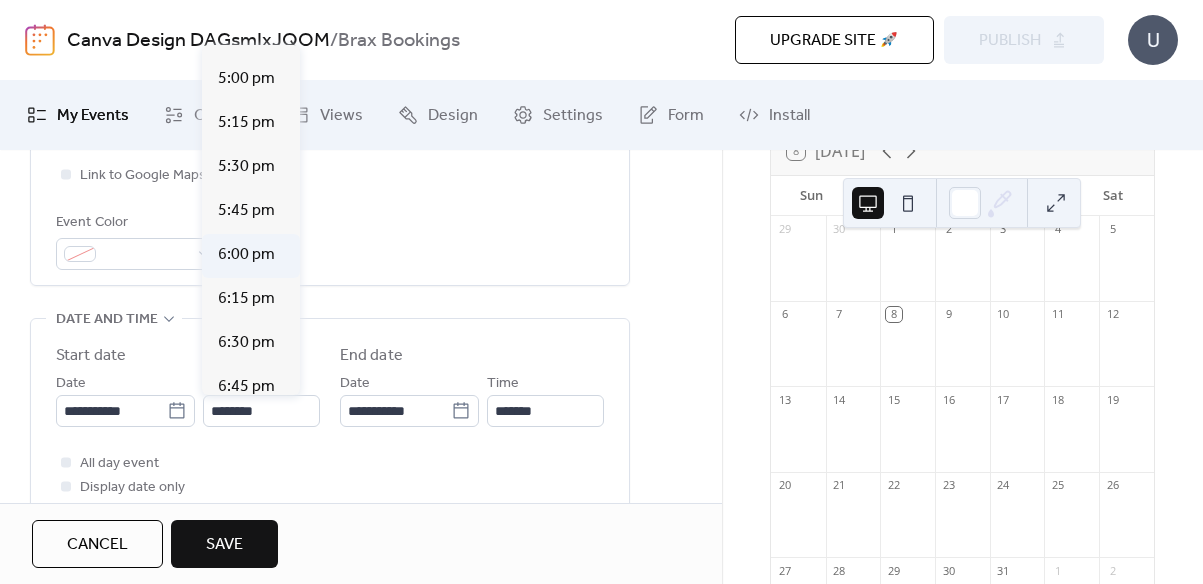 type on "*******" 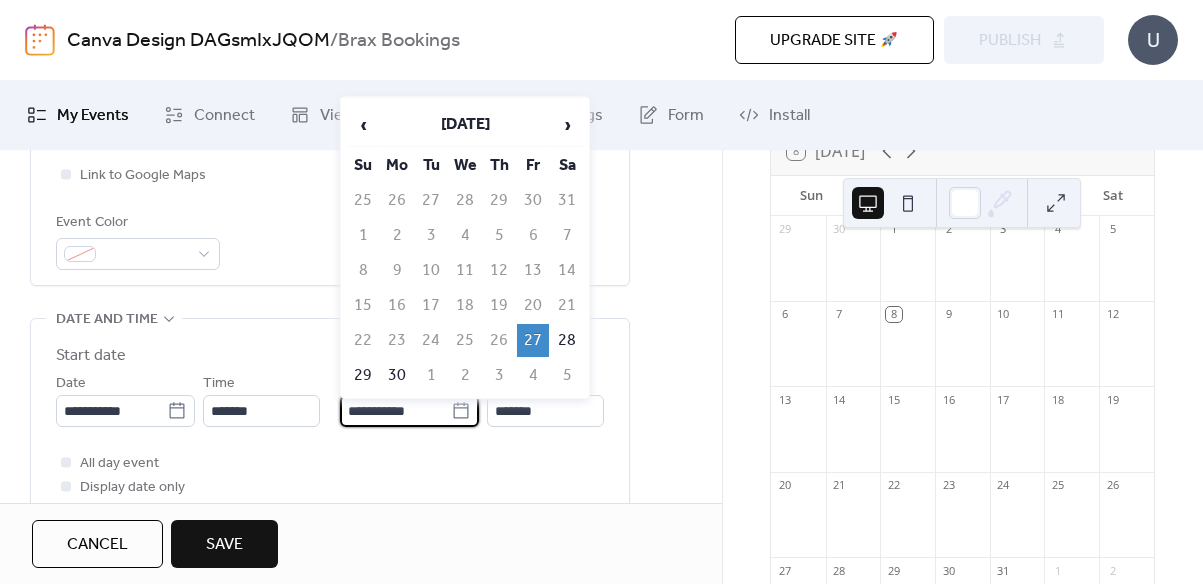 click on "**********" at bounding box center (395, 411) 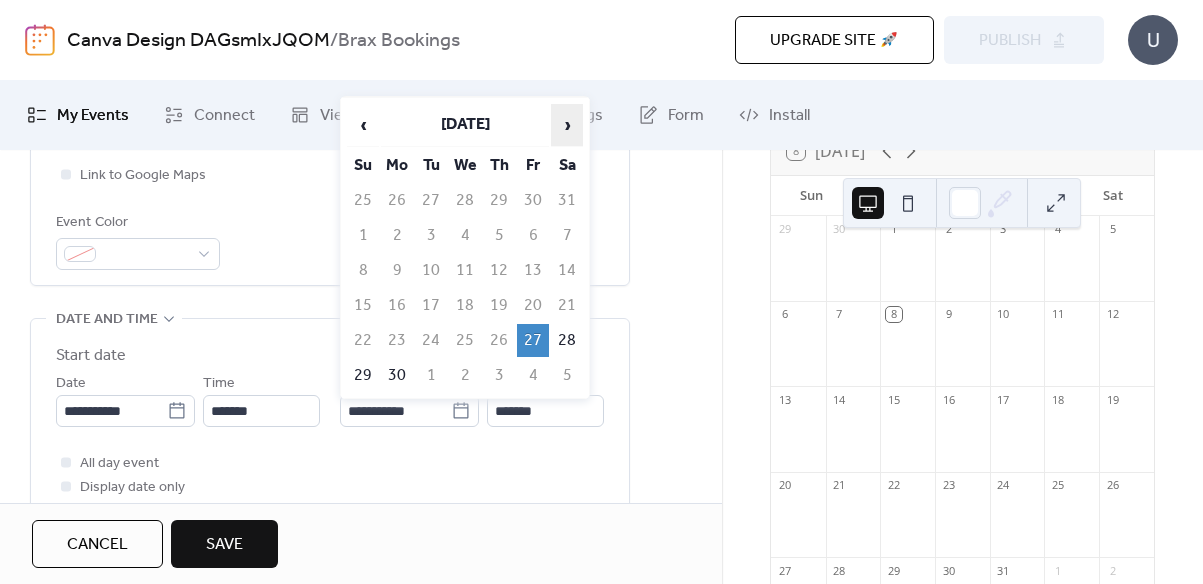 click on "›" at bounding box center [567, 125] 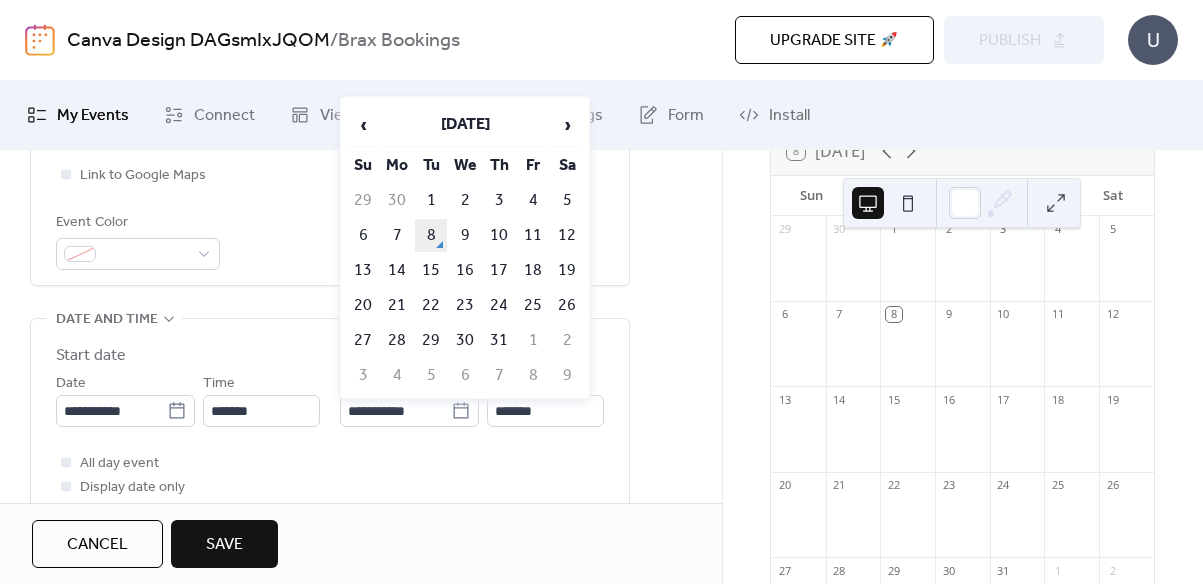 click on "8" at bounding box center (431, 235) 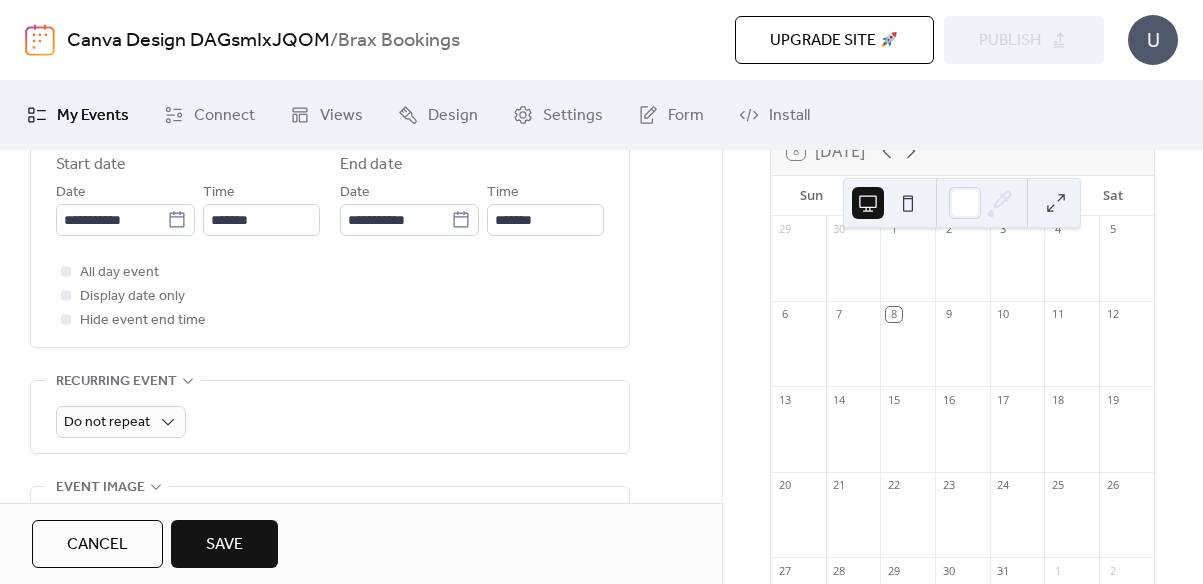 scroll, scrollTop: 719, scrollLeft: 0, axis: vertical 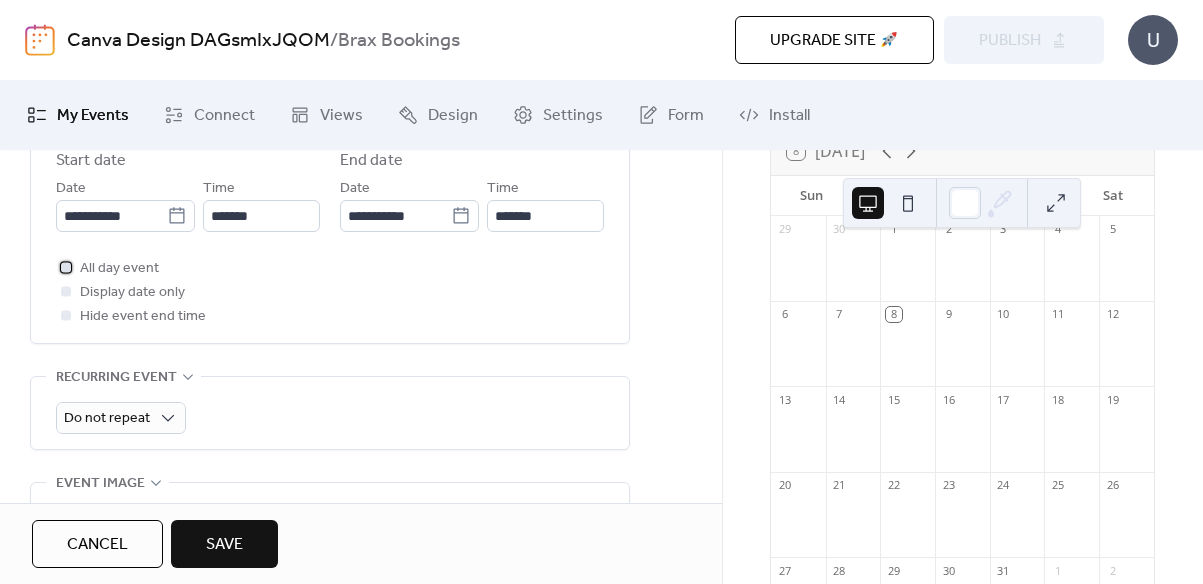 click at bounding box center (66, 267) 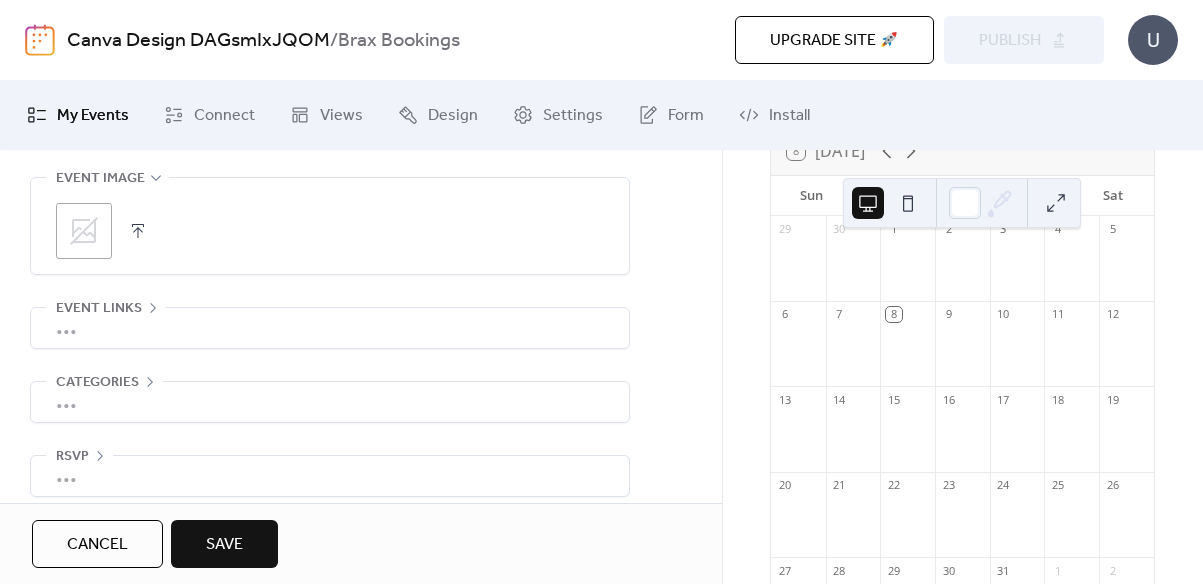 scroll, scrollTop: 1042, scrollLeft: 0, axis: vertical 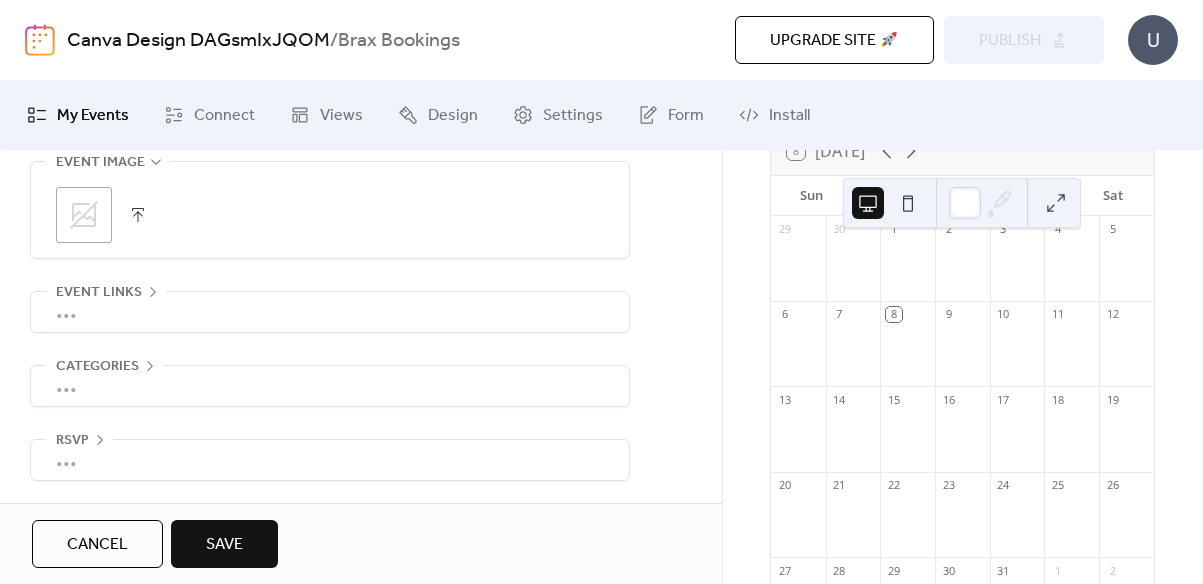 click on "Save" at bounding box center (224, 544) 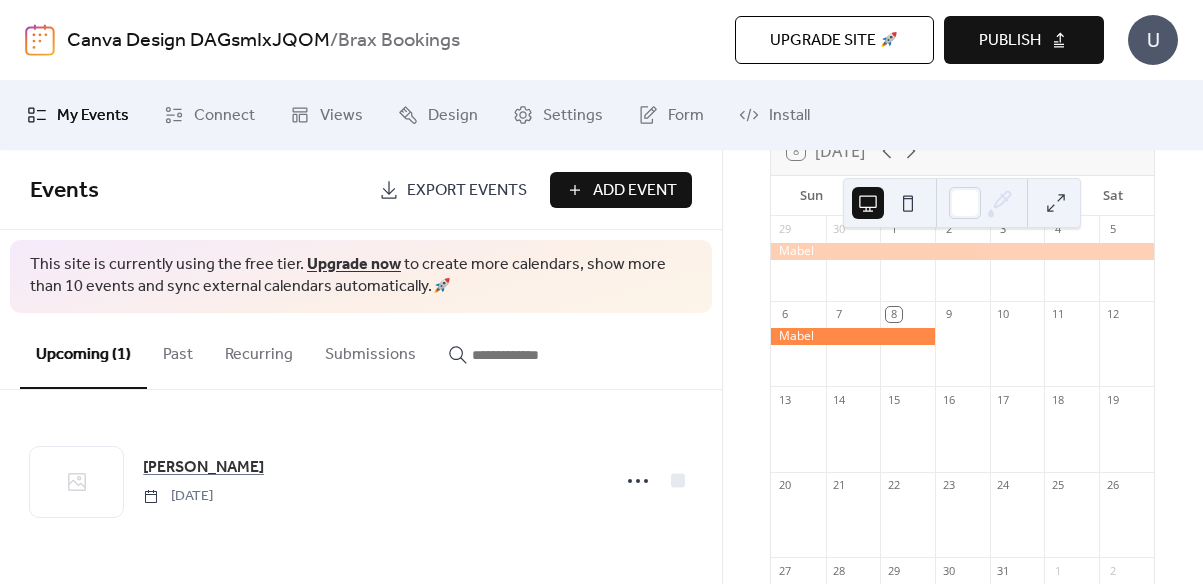 click on "Add Event" at bounding box center [635, 191] 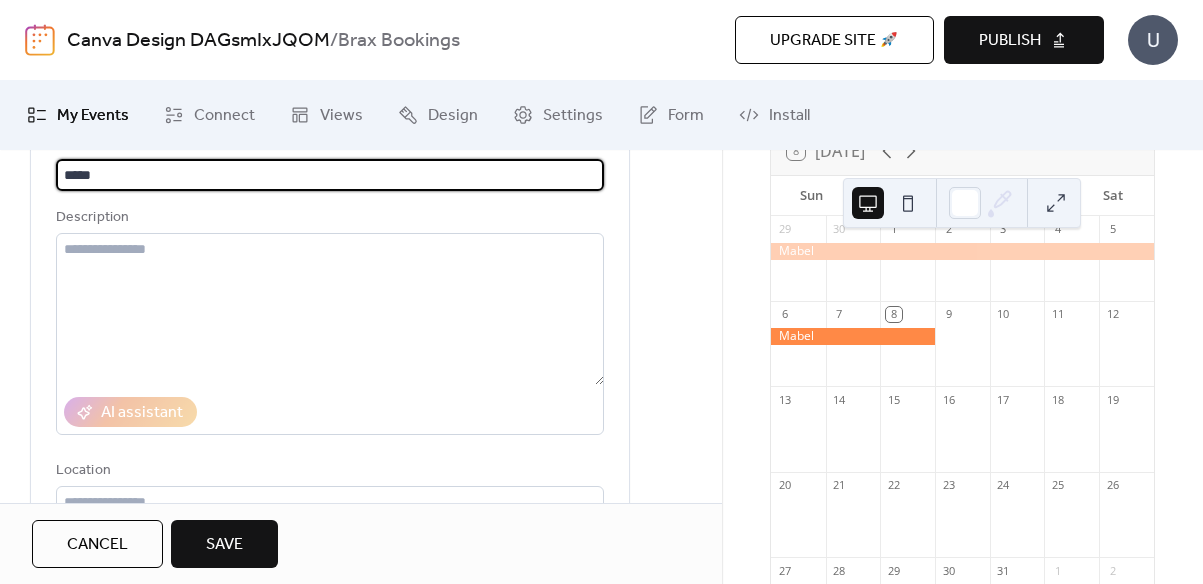 scroll, scrollTop: 138, scrollLeft: 0, axis: vertical 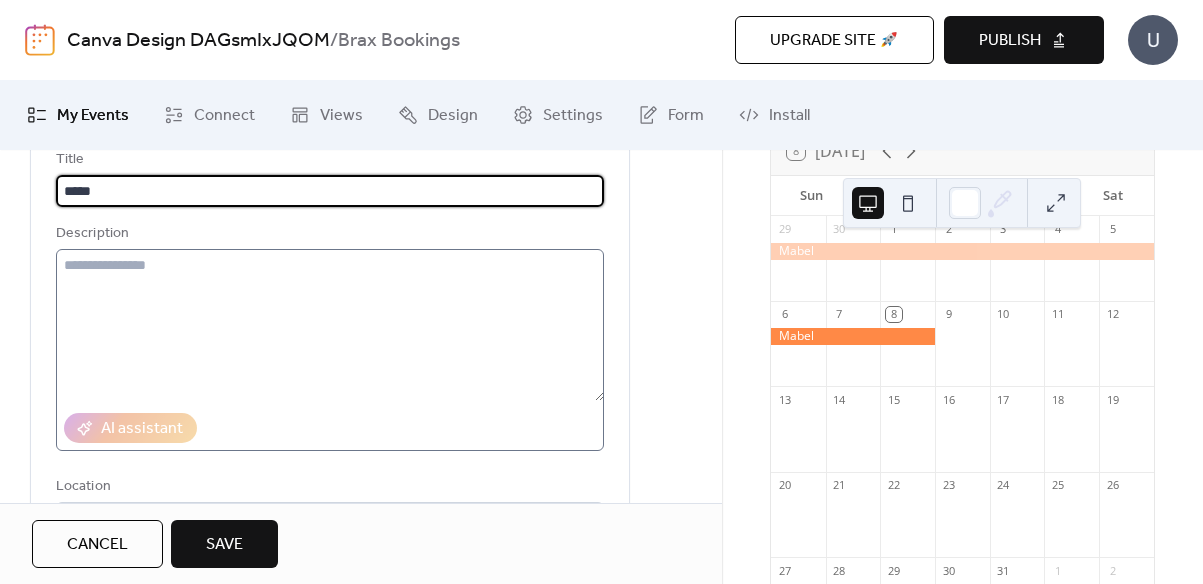 type on "*****" 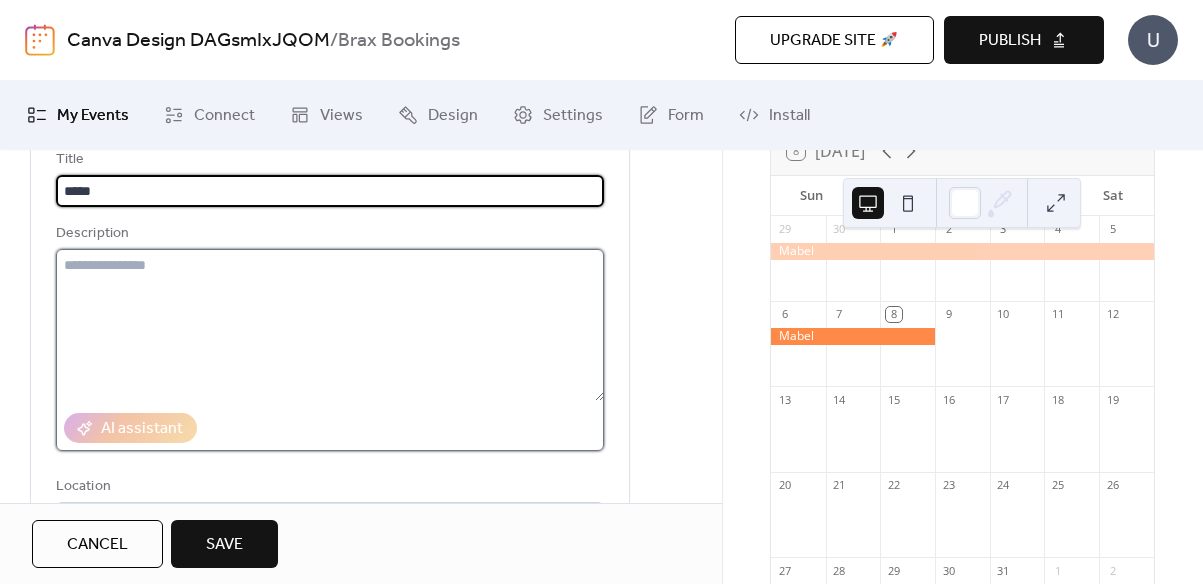 click at bounding box center [330, 325] 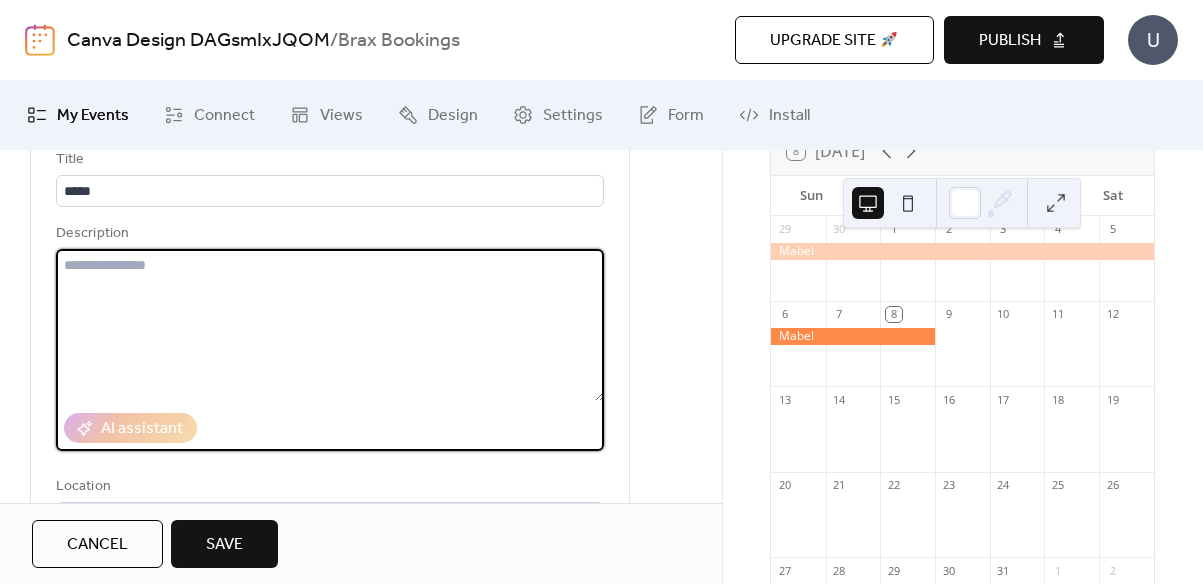 type on "*" 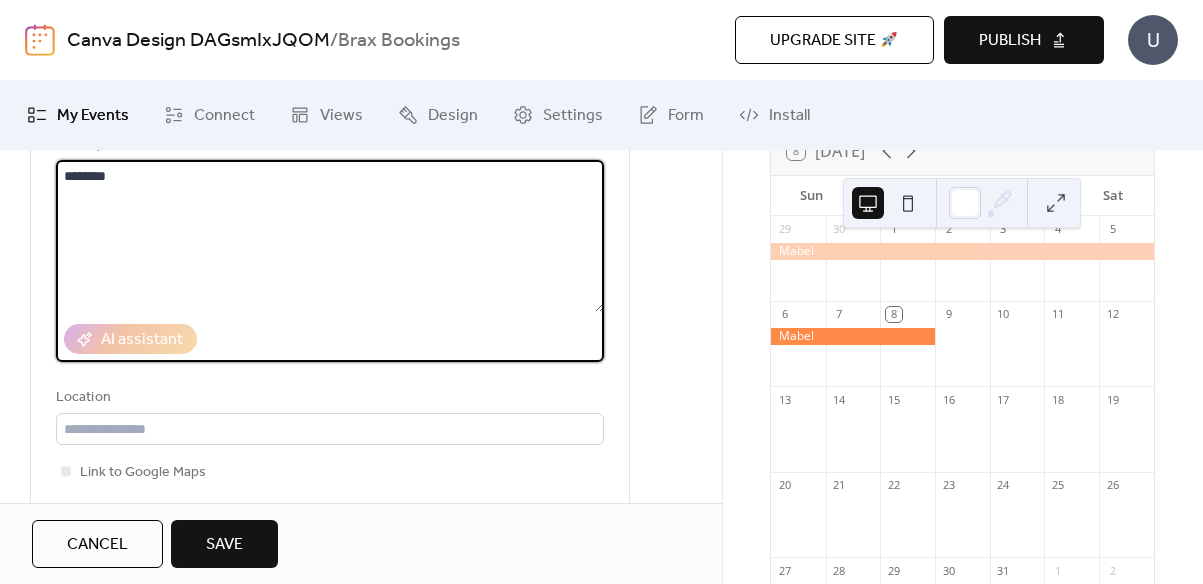 scroll, scrollTop: 240, scrollLeft: 0, axis: vertical 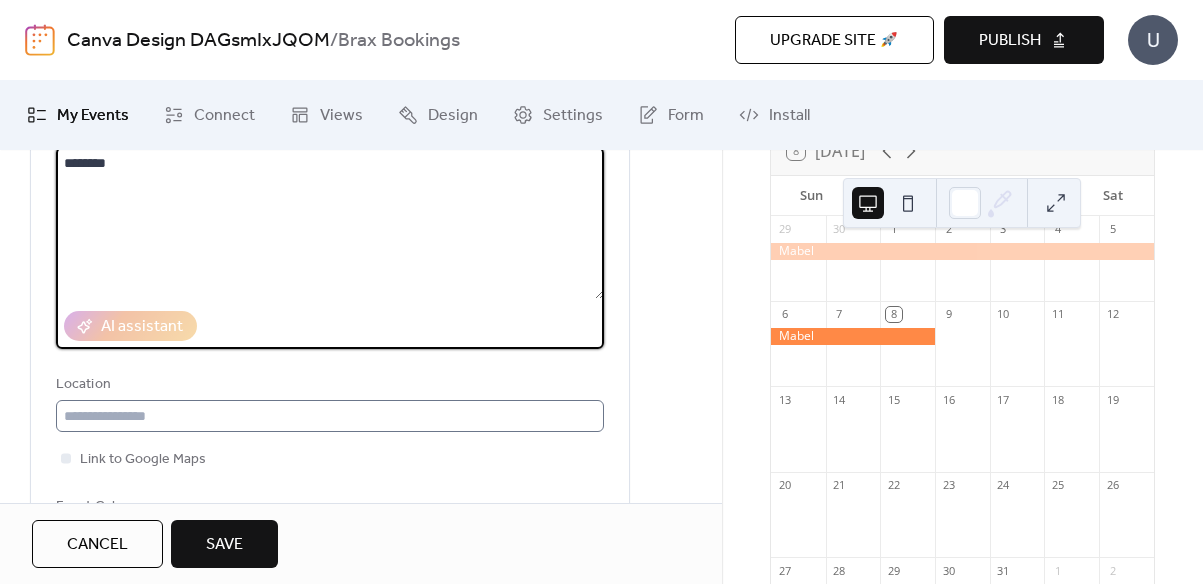 type on "********" 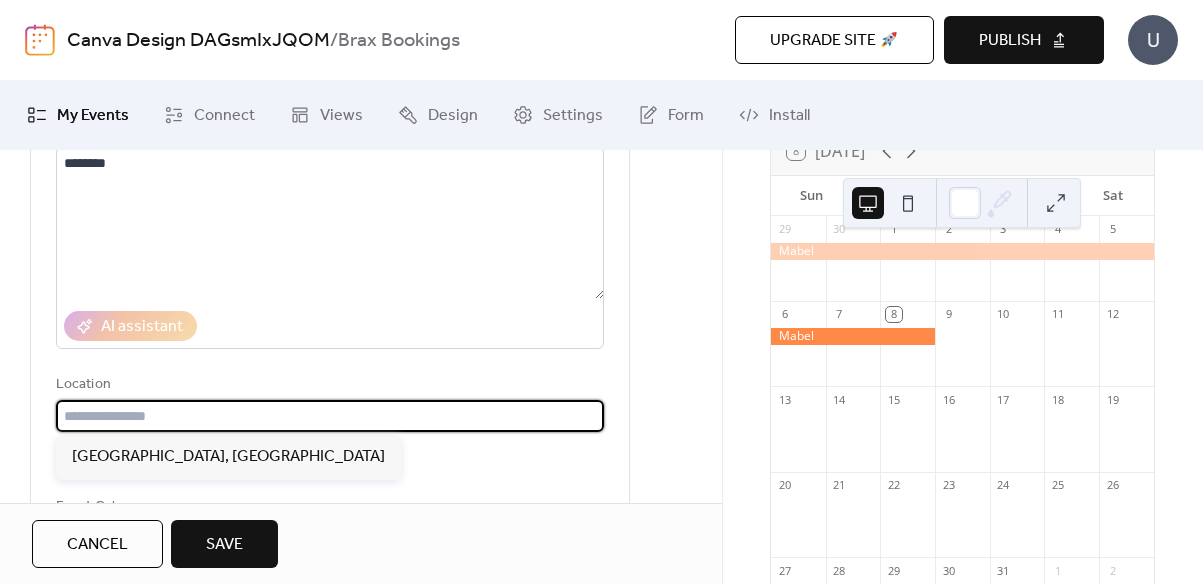 click at bounding box center [330, 416] 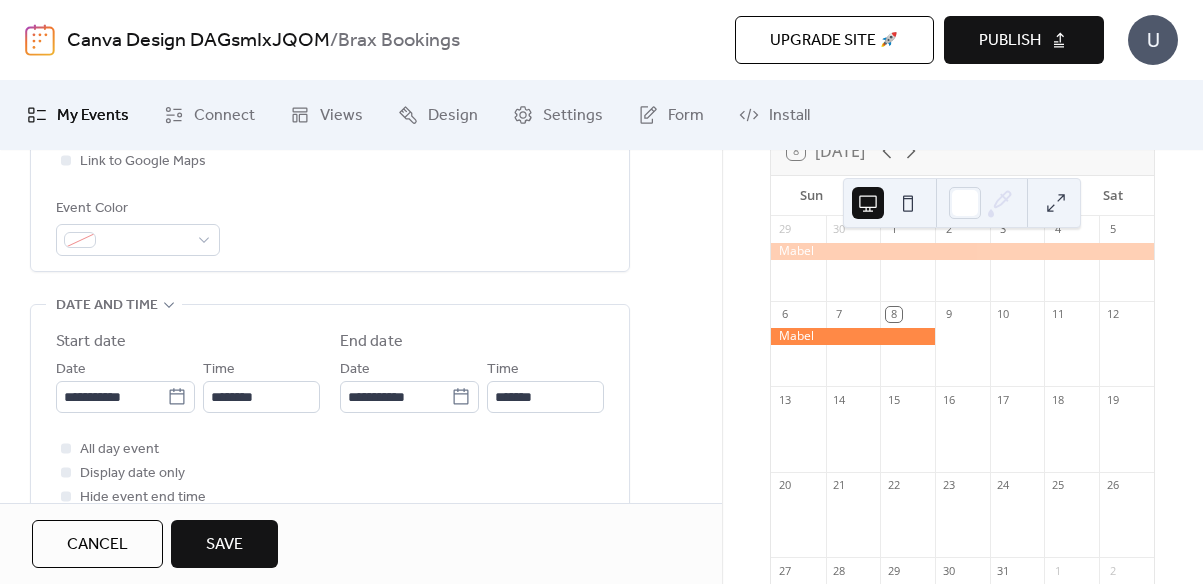 scroll, scrollTop: 547, scrollLeft: 0, axis: vertical 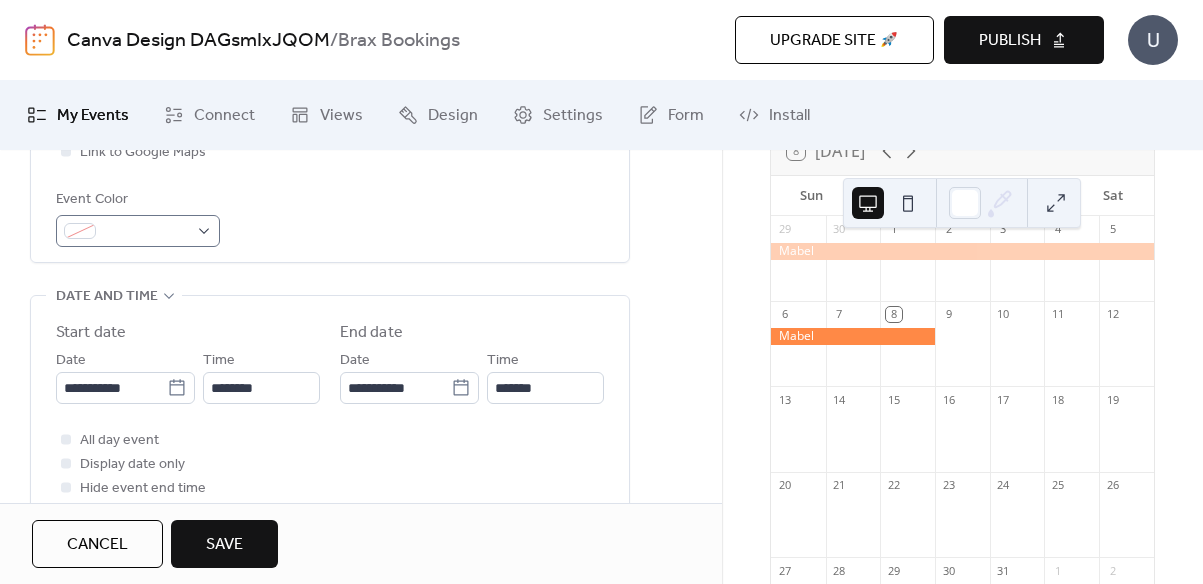 type on "**********" 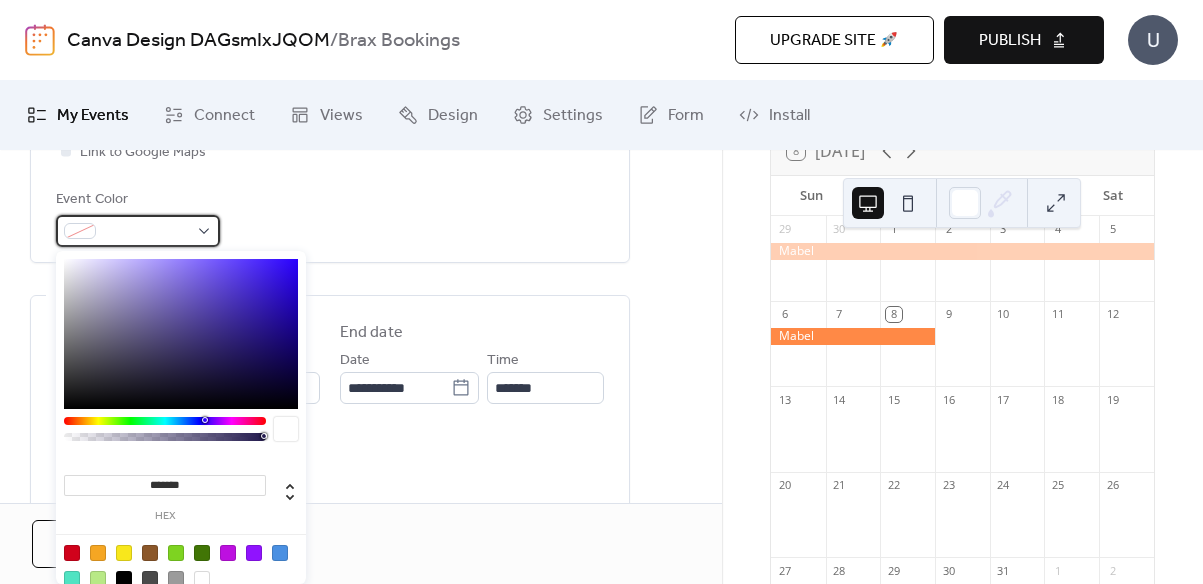 click at bounding box center (138, 231) 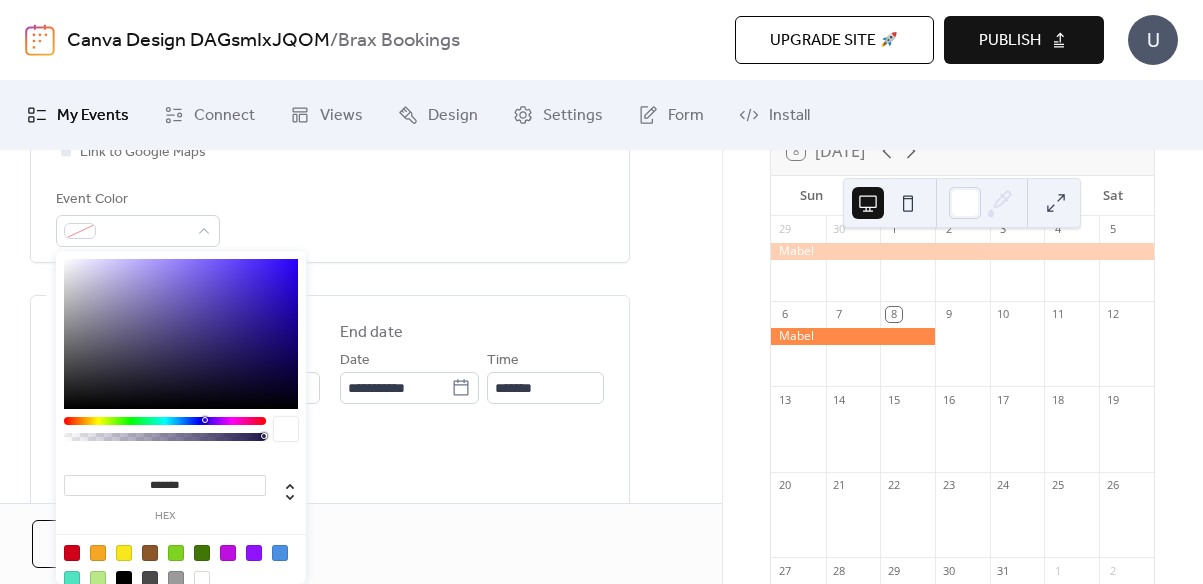 click on "Event Color" at bounding box center (330, 217) 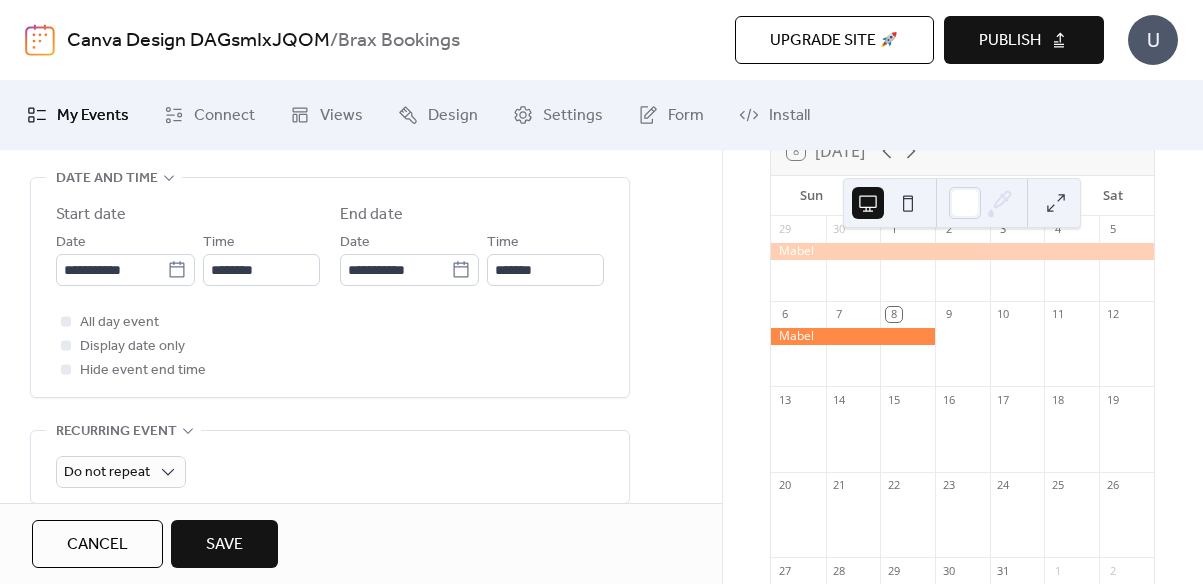 scroll, scrollTop: 675, scrollLeft: 0, axis: vertical 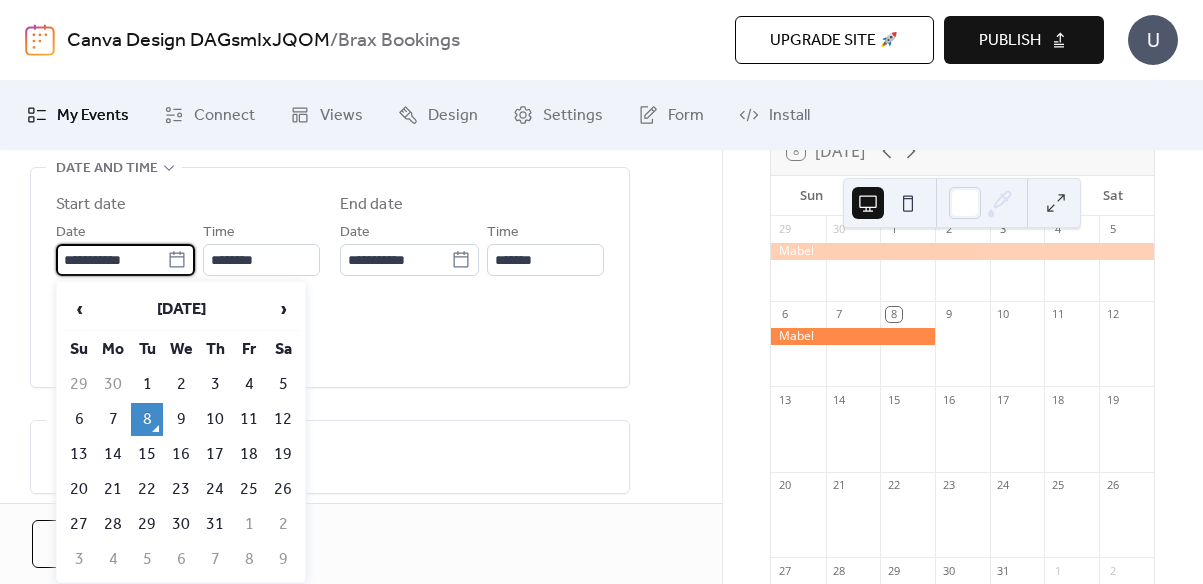click on "**********" at bounding box center (111, 260) 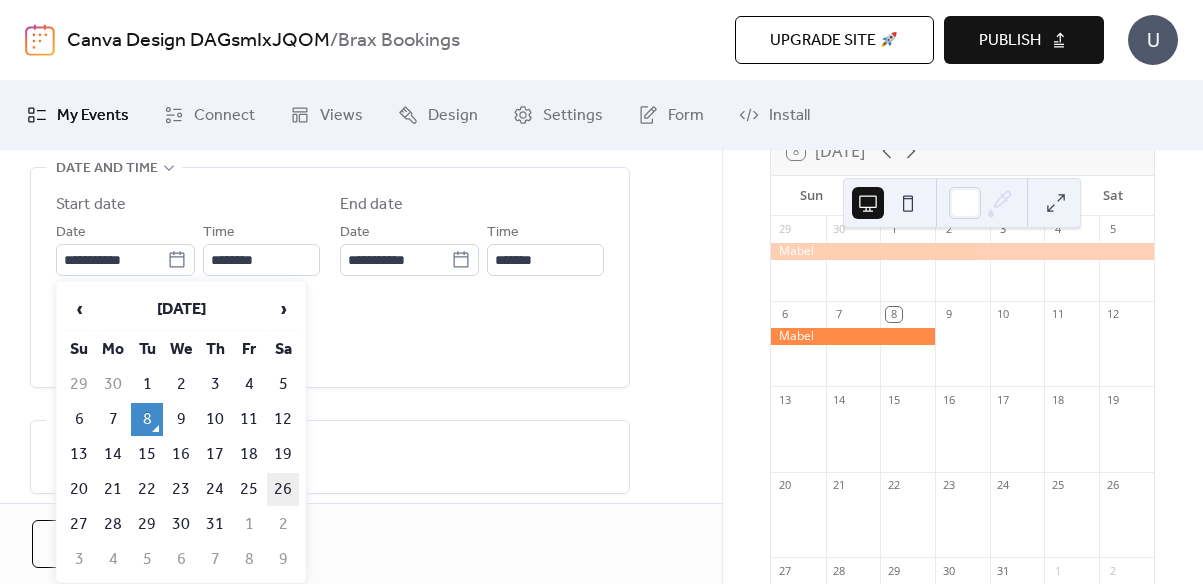 click on "26" at bounding box center [283, 489] 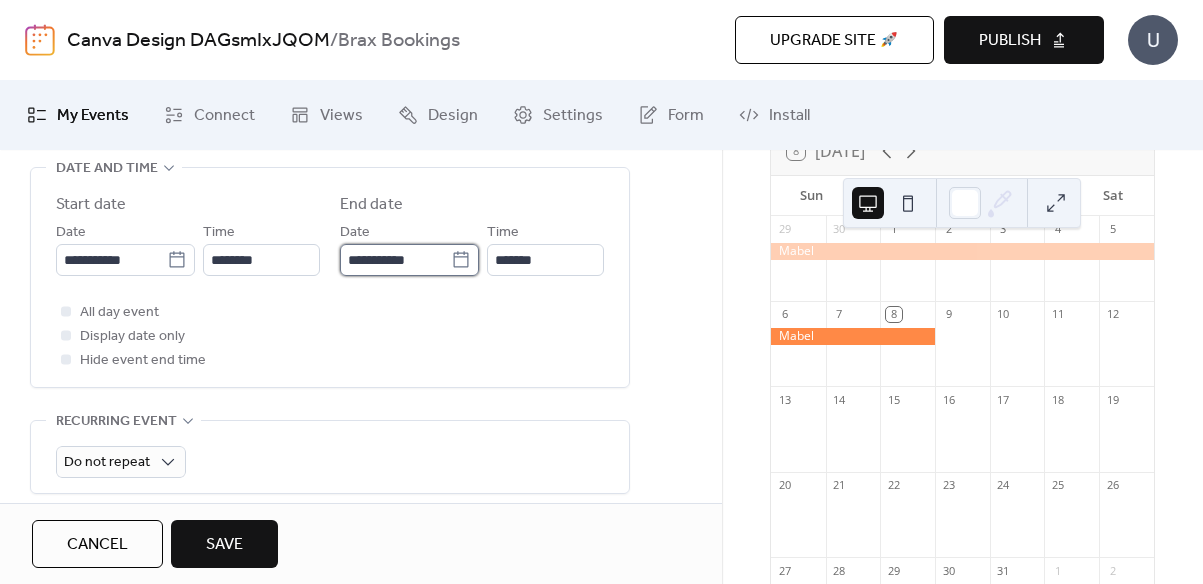 click on "**********" at bounding box center (395, 260) 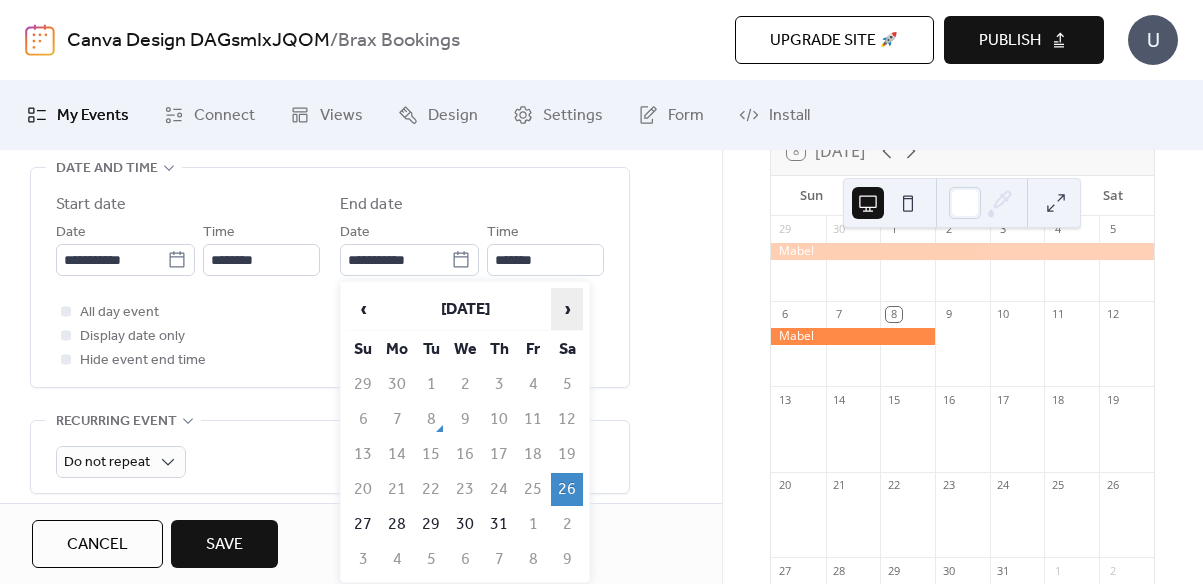 click on "›" at bounding box center (567, 309) 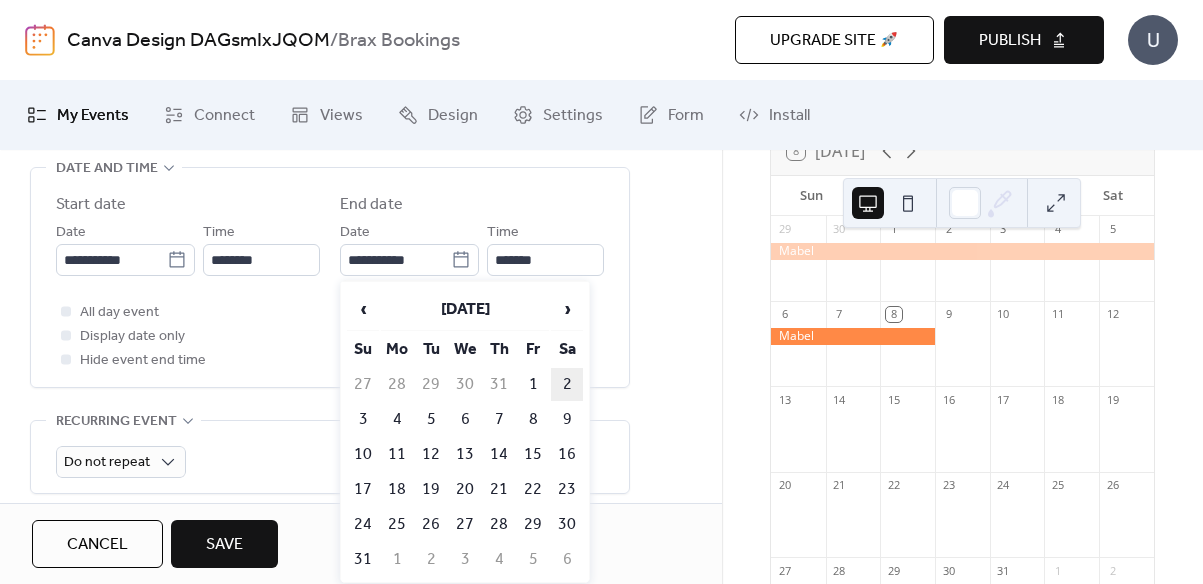 click on "2" at bounding box center (567, 384) 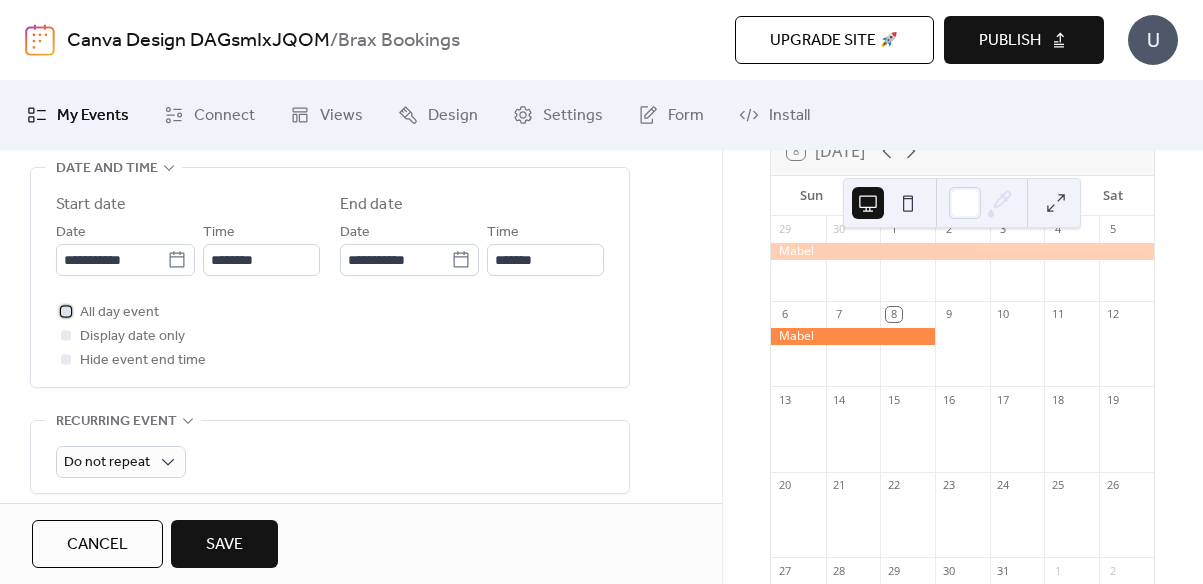 click at bounding box center (66, 311) 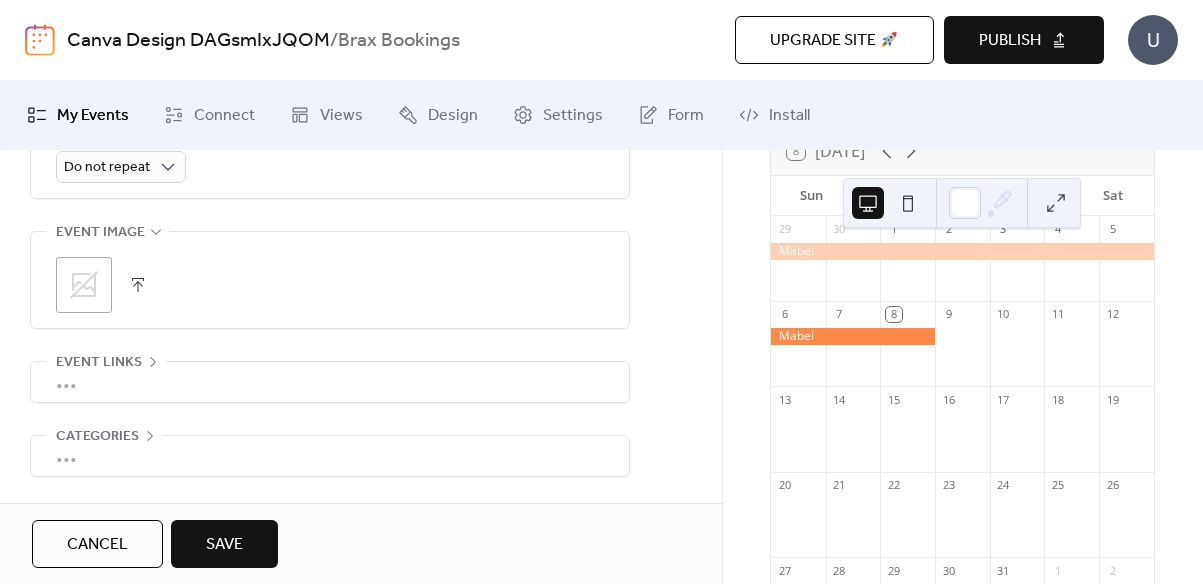 scroll, scrollTop: 1042, scrollLeft: 0, axis: vertical 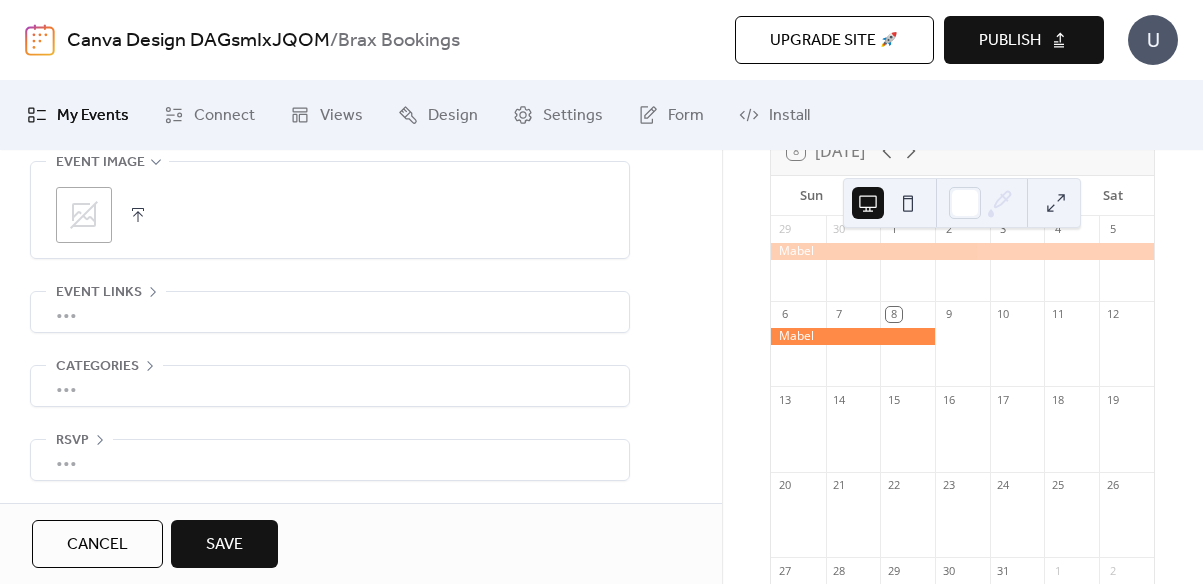 click on "Save" at bounding box center (224, 544) 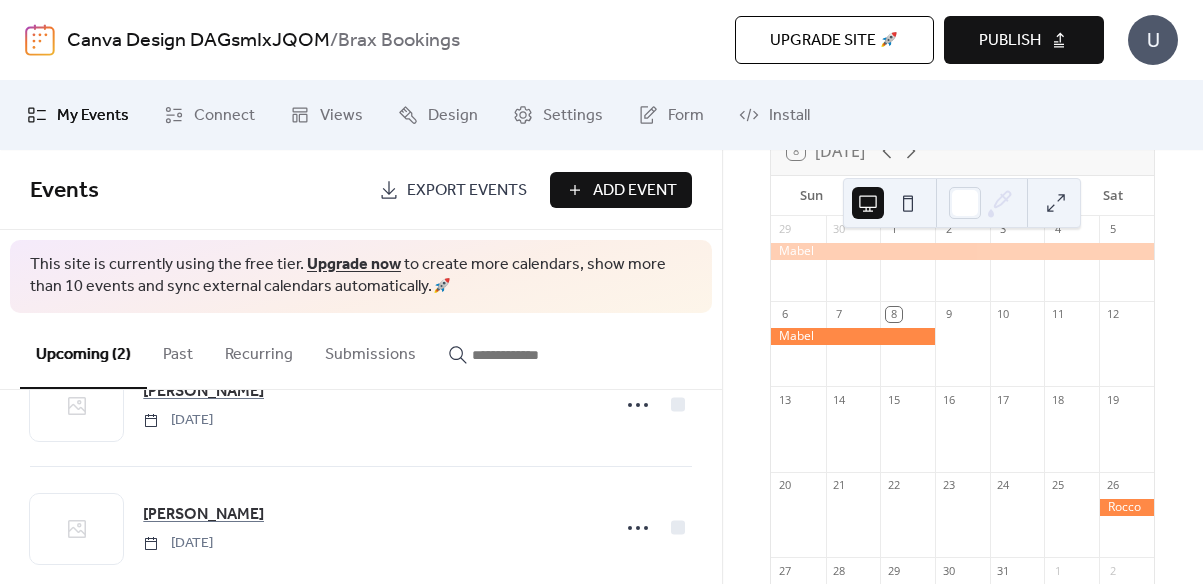 scroll, scrollTop: 111, scrollLeft: 0, axis: vertical 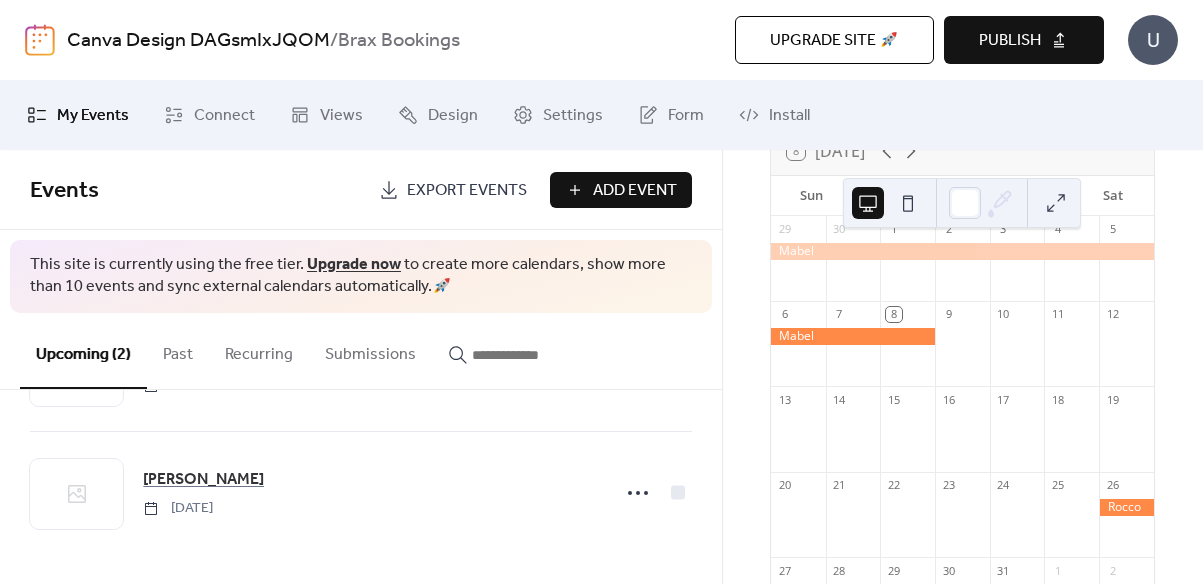 click on "Publish" at bounding box center [1010, 41] 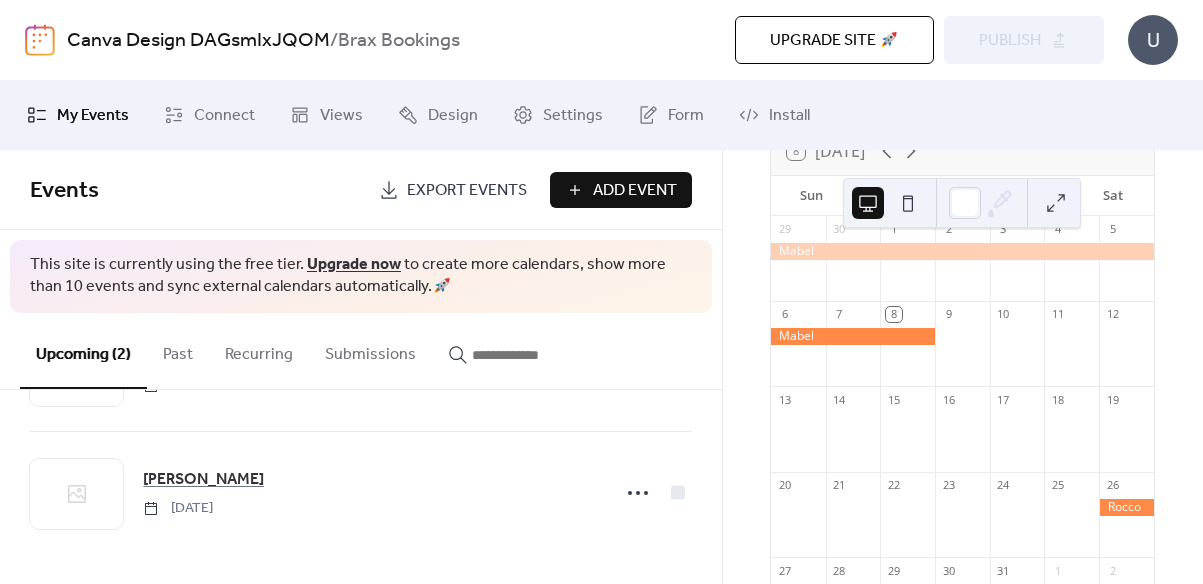 click on "Export Events" at bounding box center (467, 191) 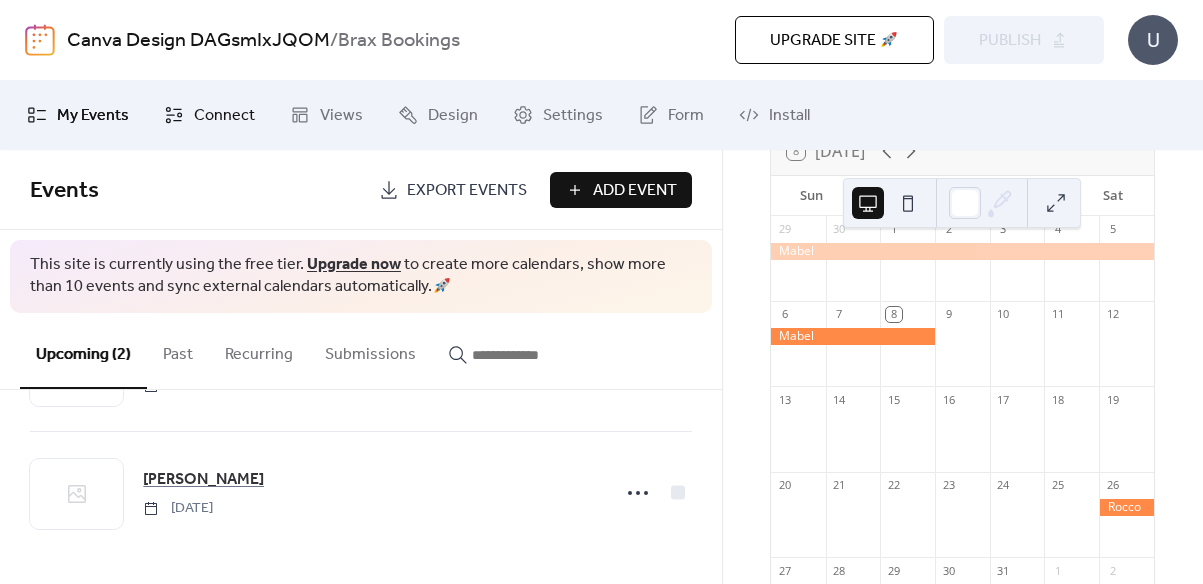 click on "Connect" at bounding box center (224, 116) 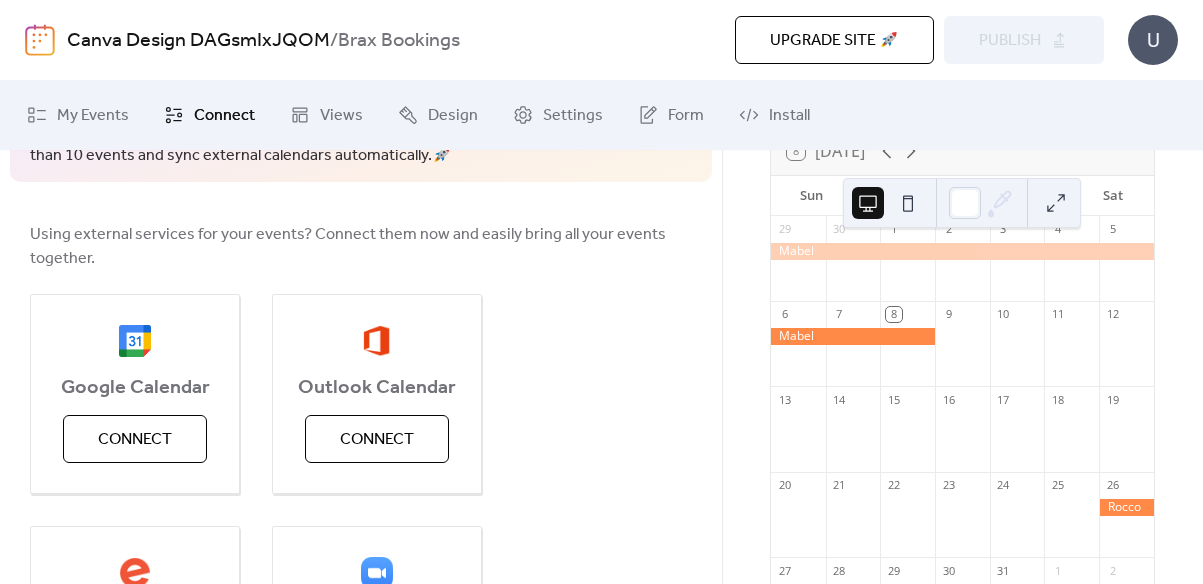 scroll, scrollTop: 194, scrollLeft: 0, axis: vertical 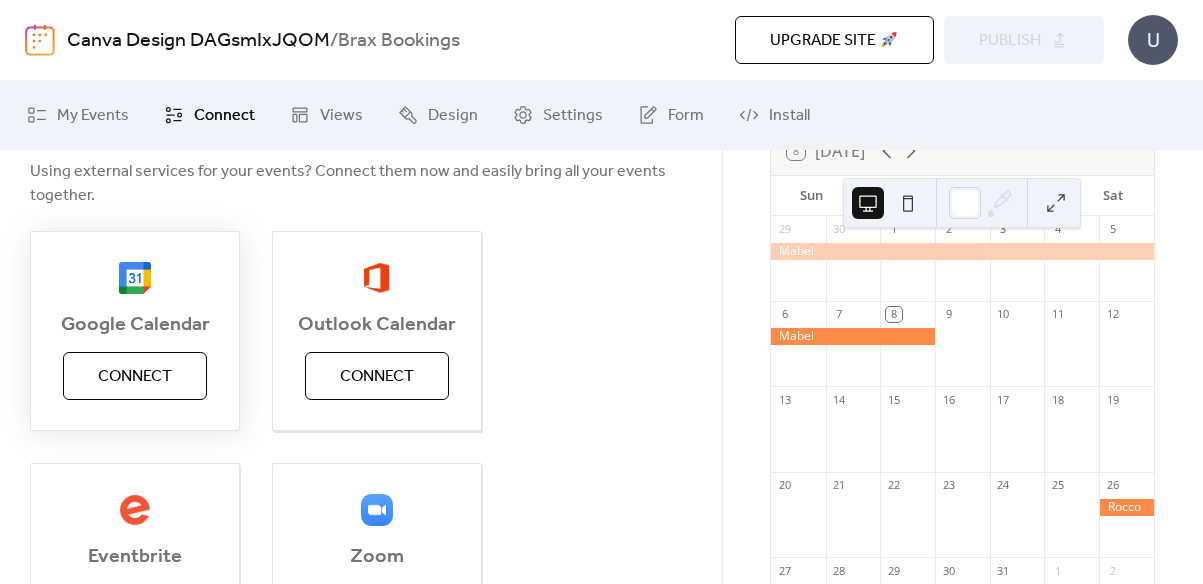 click on "Connect" at bounding box center [135, 377] 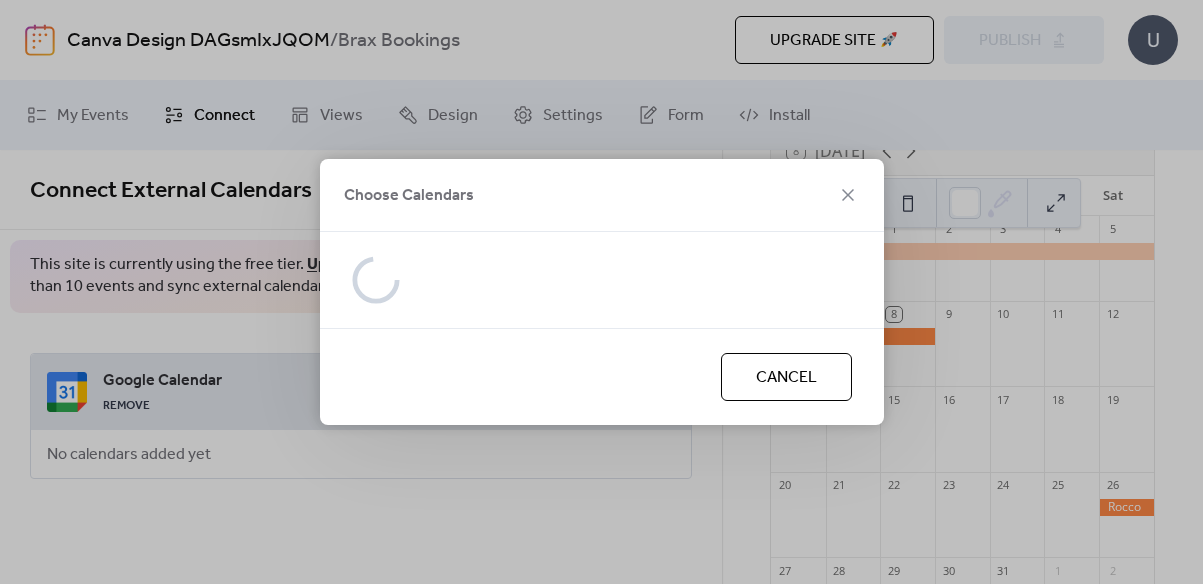 scroll, scrollTop: 0, scrollLeft: 0, axis: both 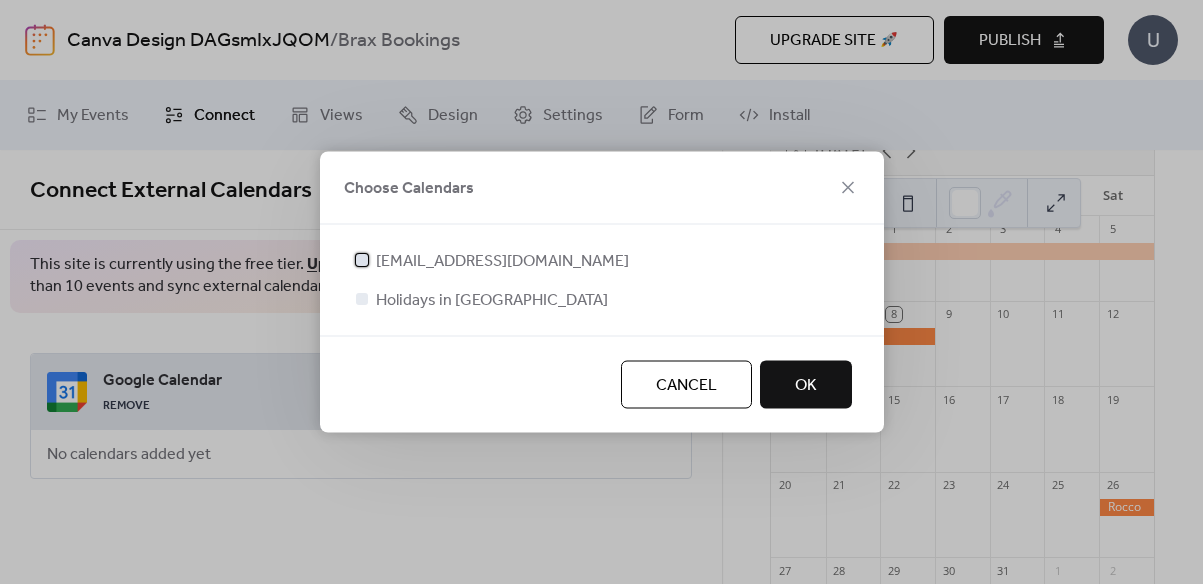 click on "[EMAIL_ADDRESS][DOMAIN_NAME]" at bounding box center (502, 262) 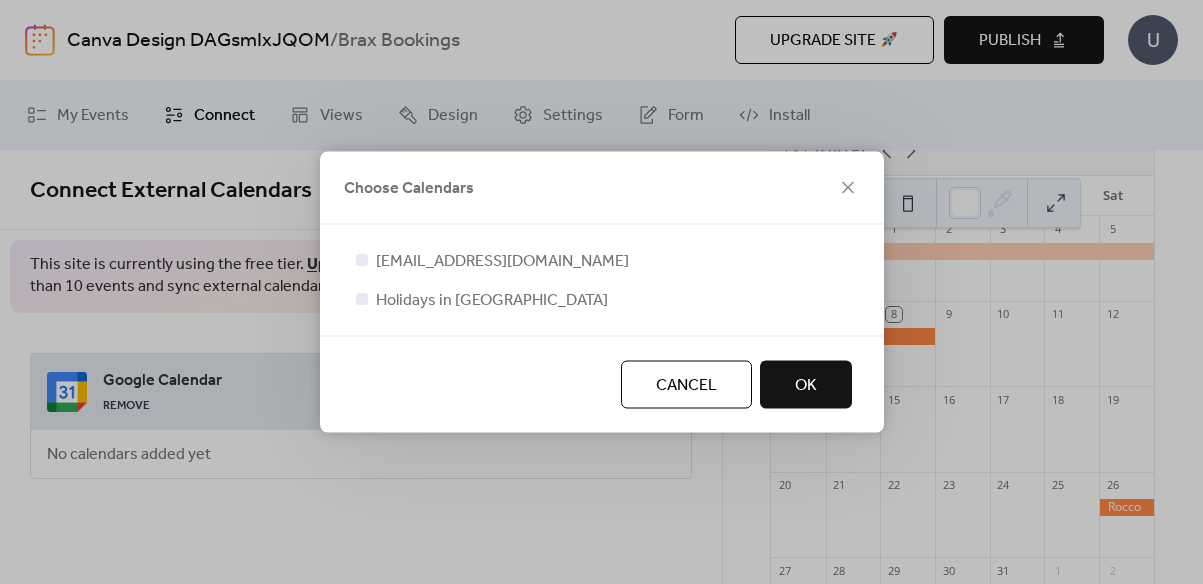 click on "OK" at bounding box center (806, 386) 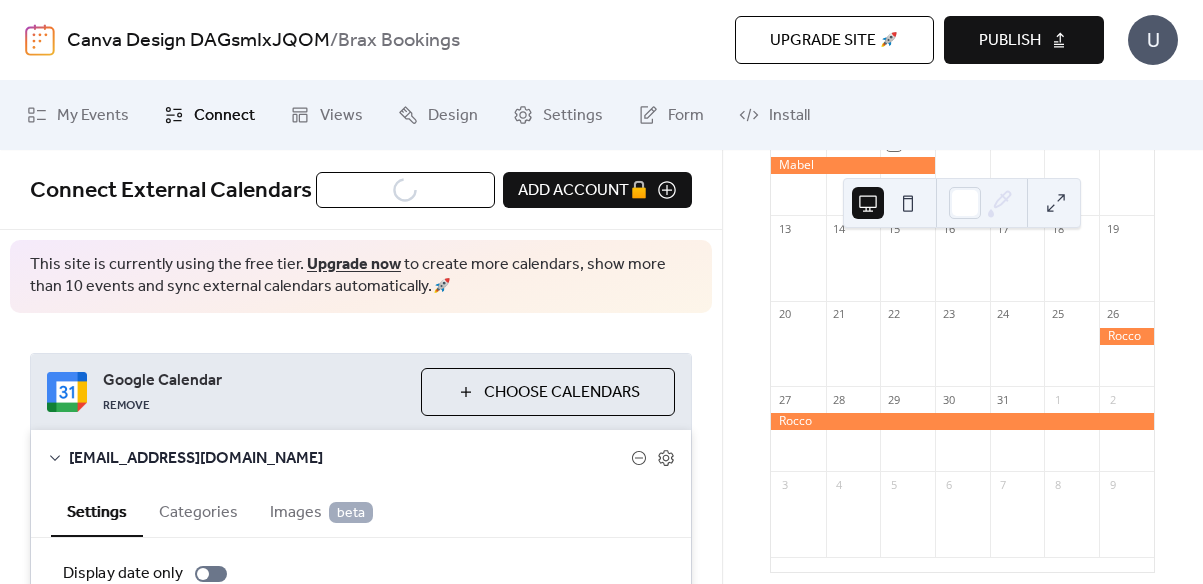 scroll, scrollTop: 349, scrollLeft: 0, axis: vertical 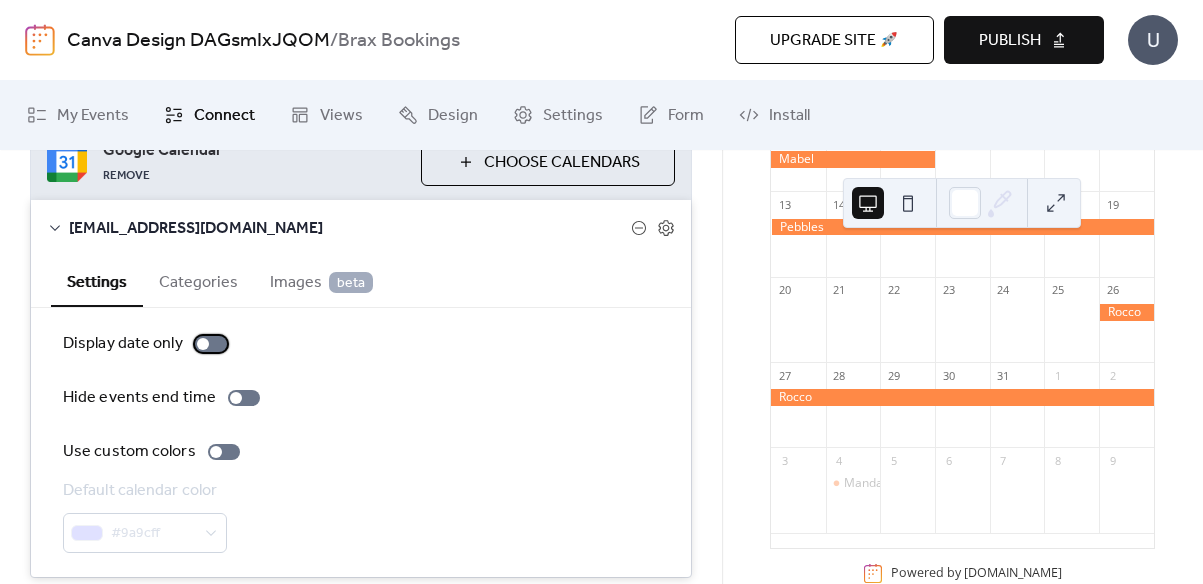 click at bounding box center (211, 344) 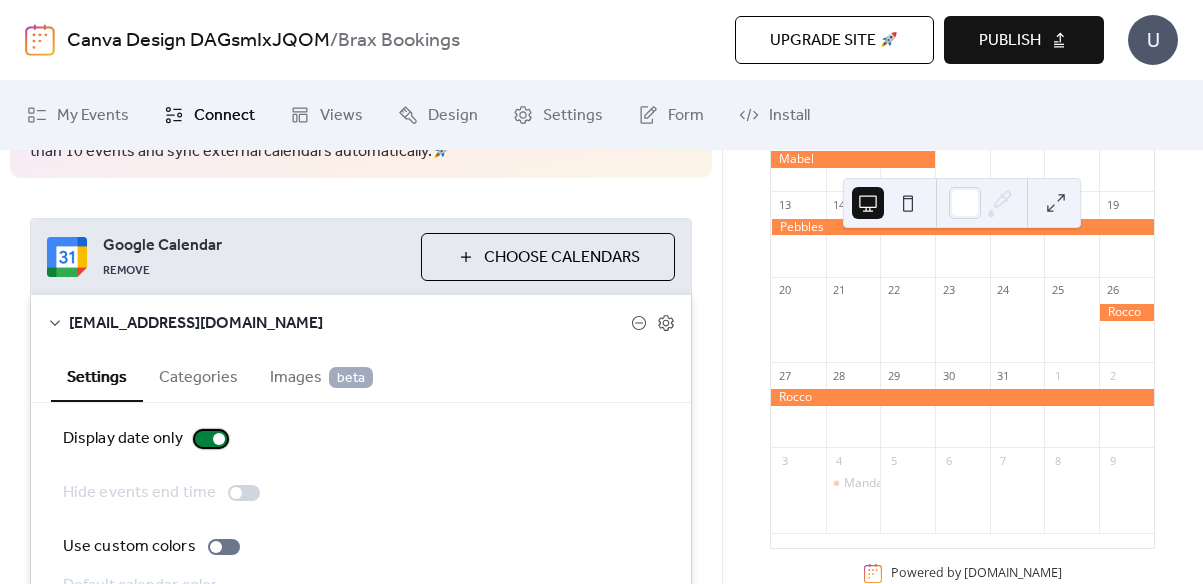 scroll, scrollTop: 112, scrollLeft: 0, axis: vertical 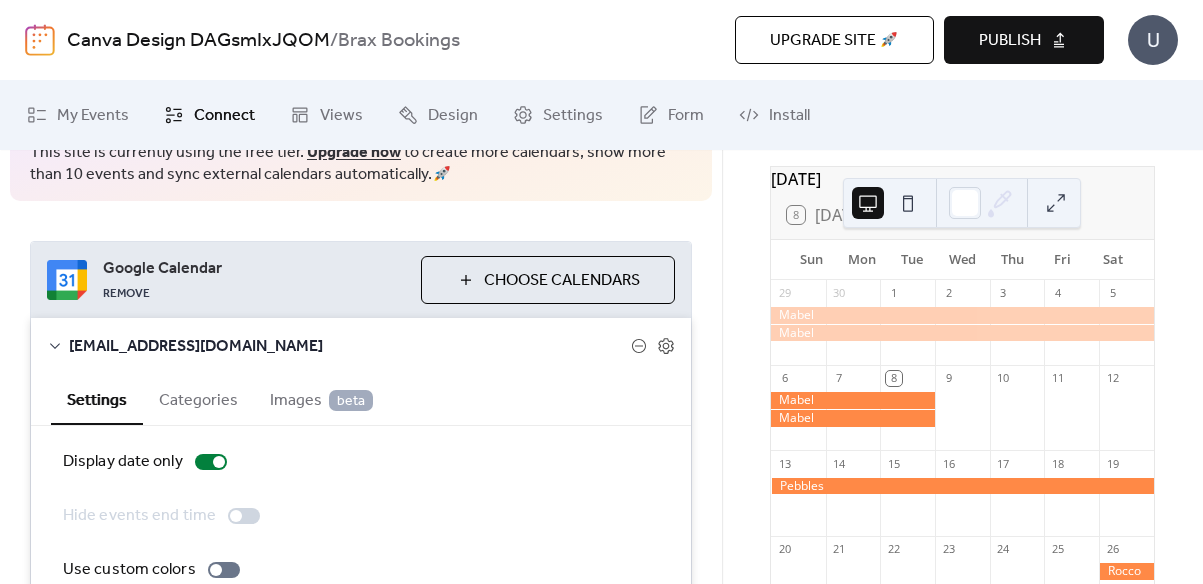 click at bounding box center [853, 418] 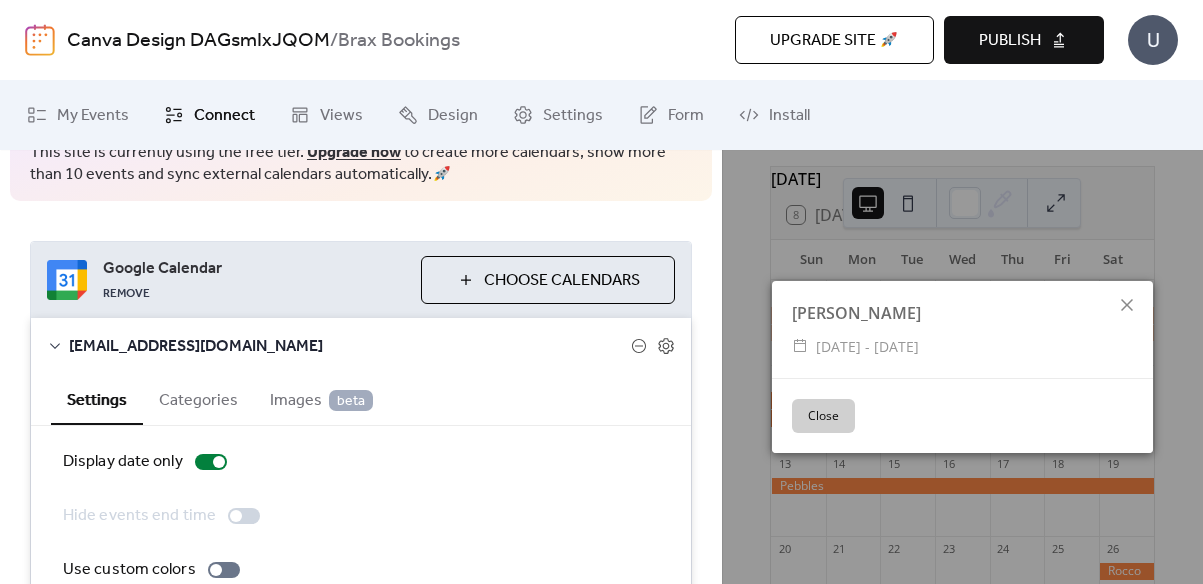 click on "Close" at bounding box center (823, 416) 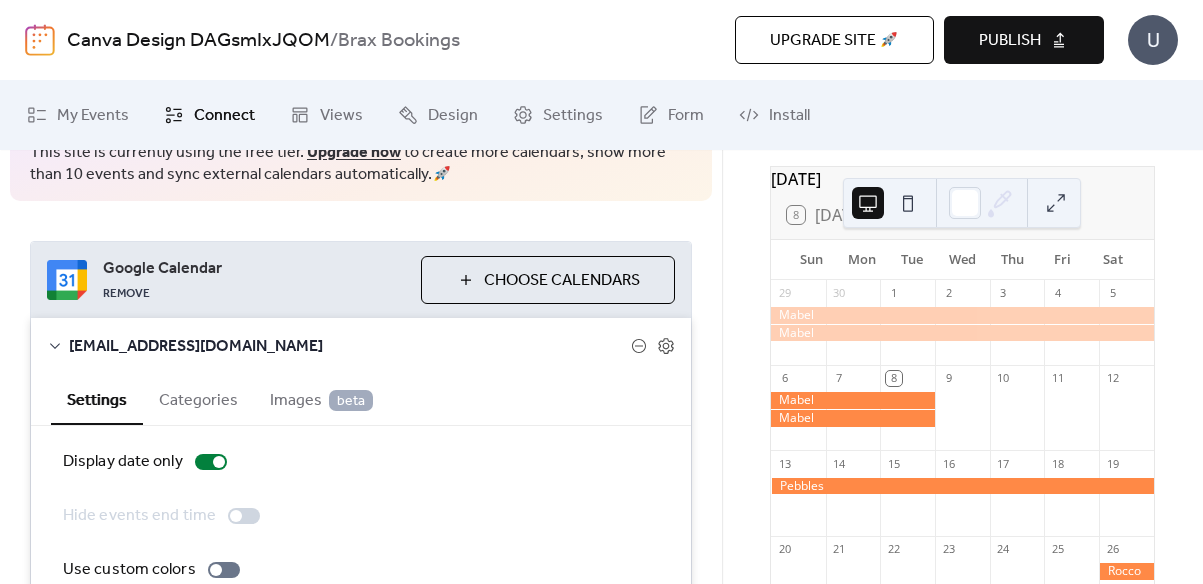 click at bounding box center [853, 400] 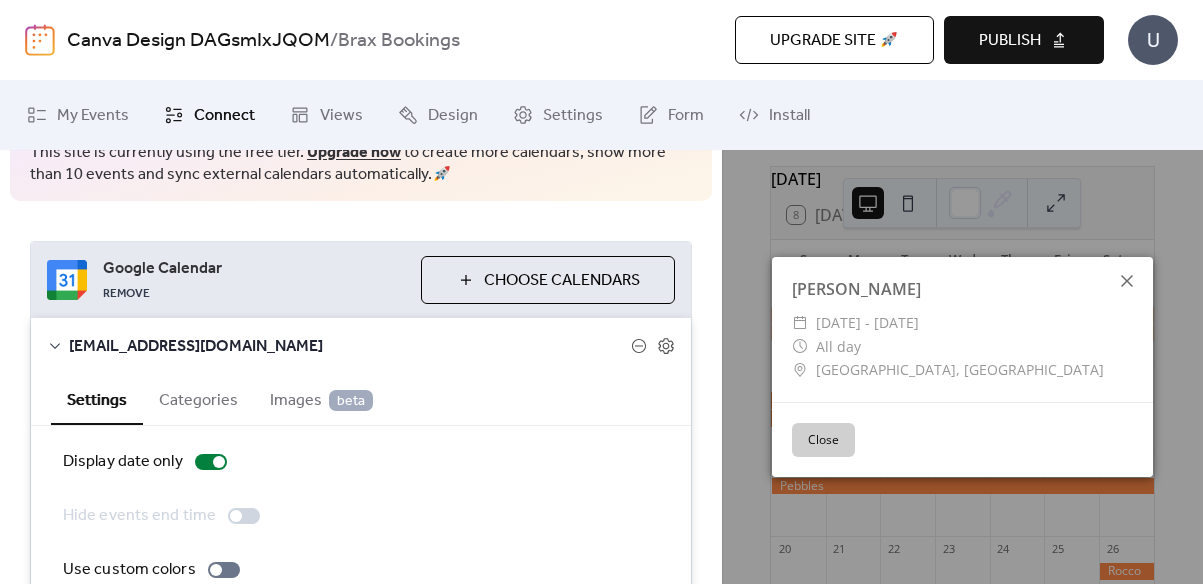 click 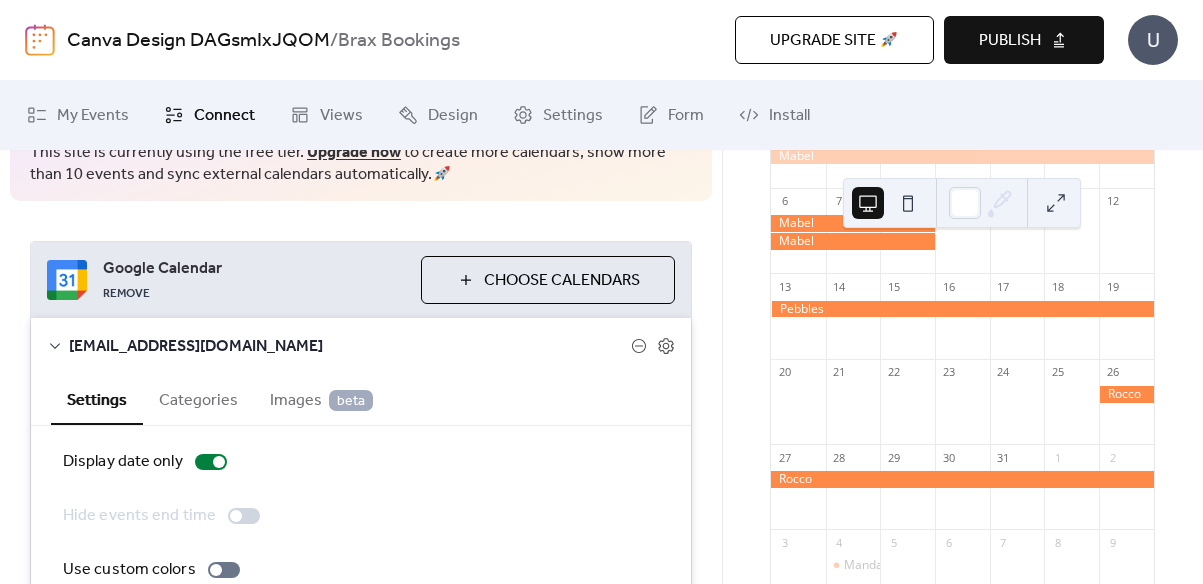 scroll, scrollTop: 265, scrollLeft: 0, axis: vertical 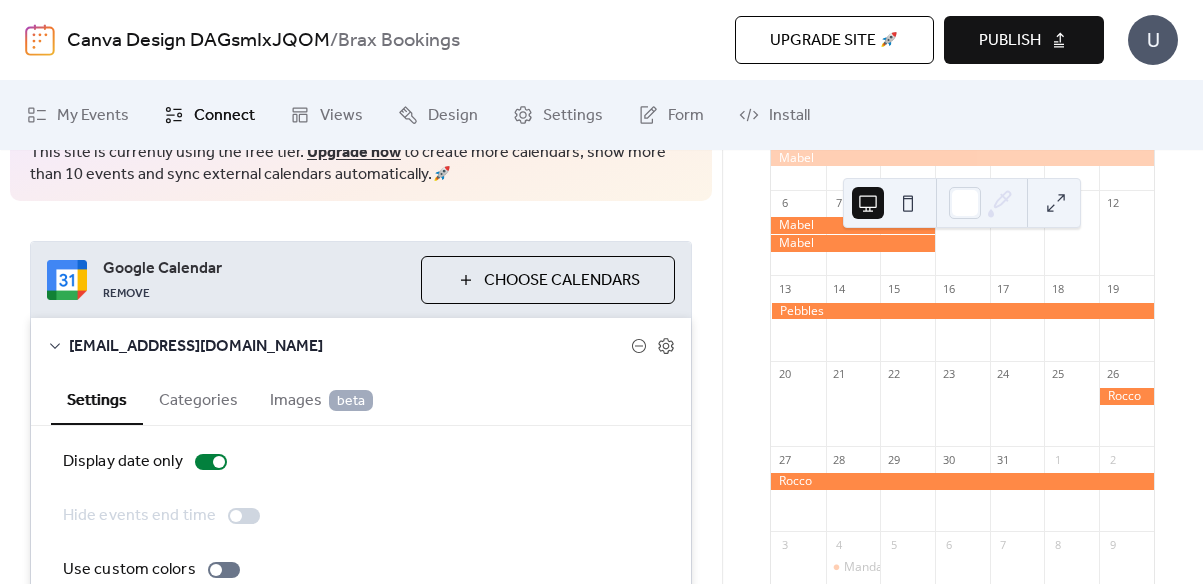 click on "July 2025 8 Today Sun Mon Tue Wed Thu Fri Sat 29 30 1 2 3 4 5 6 7 8 9 10 11 12 13 14 15 16 17 18 19 20 21 22 23 24 25 26 27 28 29 30 31 1 2 3 4 Mandatory Monthly Basepack Meetings 5 6 7 8 9 Powered by   EventsCalendar.co" at bounding box center (962, 367) 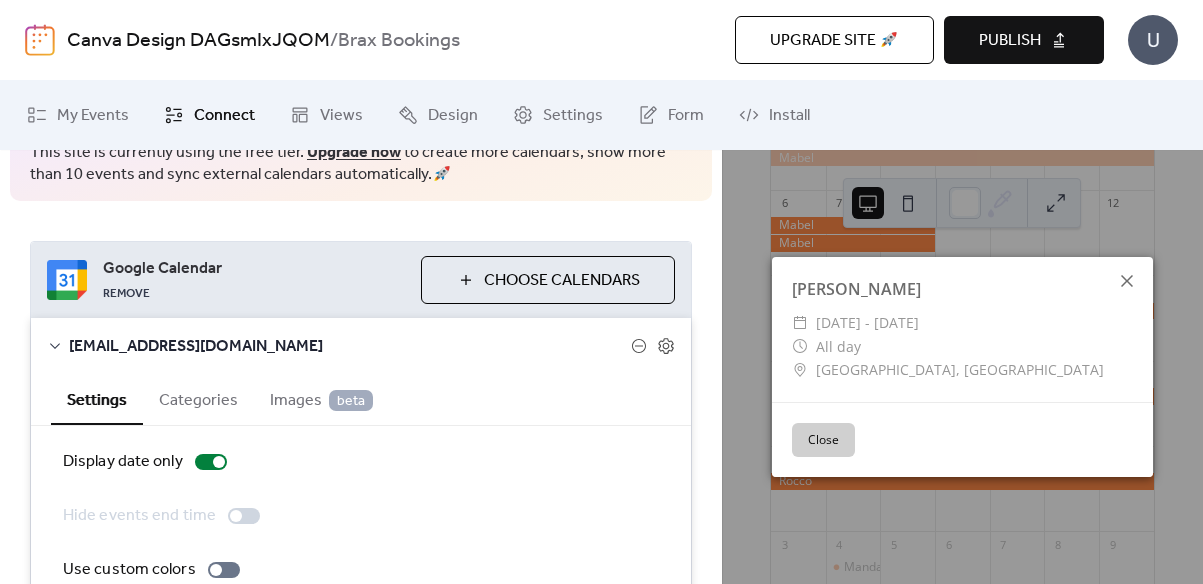 click 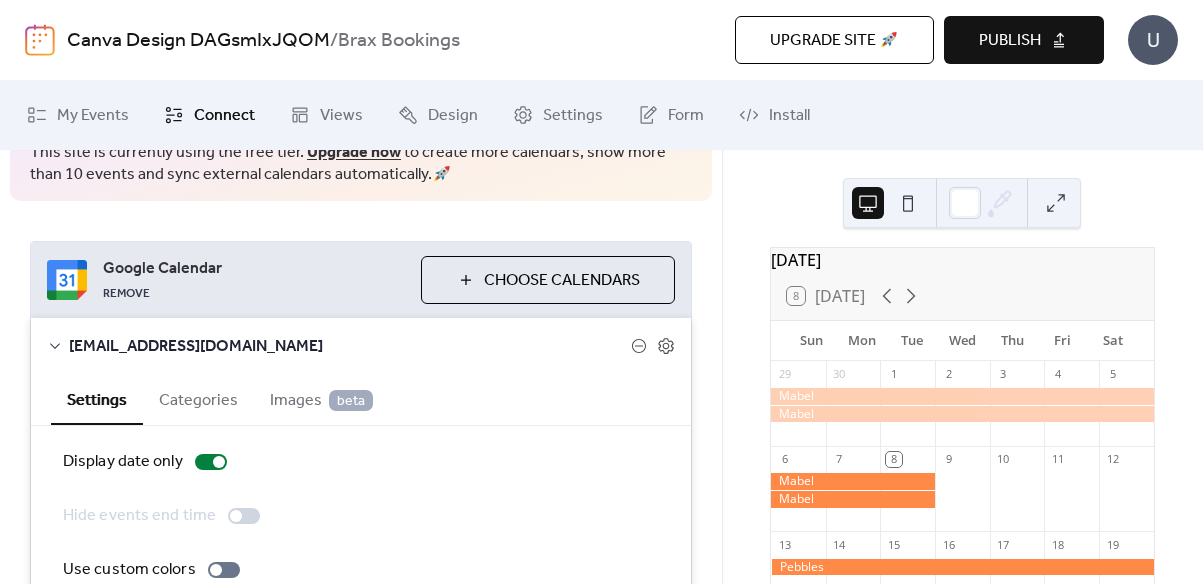 scroll, scrollTop: 0, scrollLeft: 0, axis: both 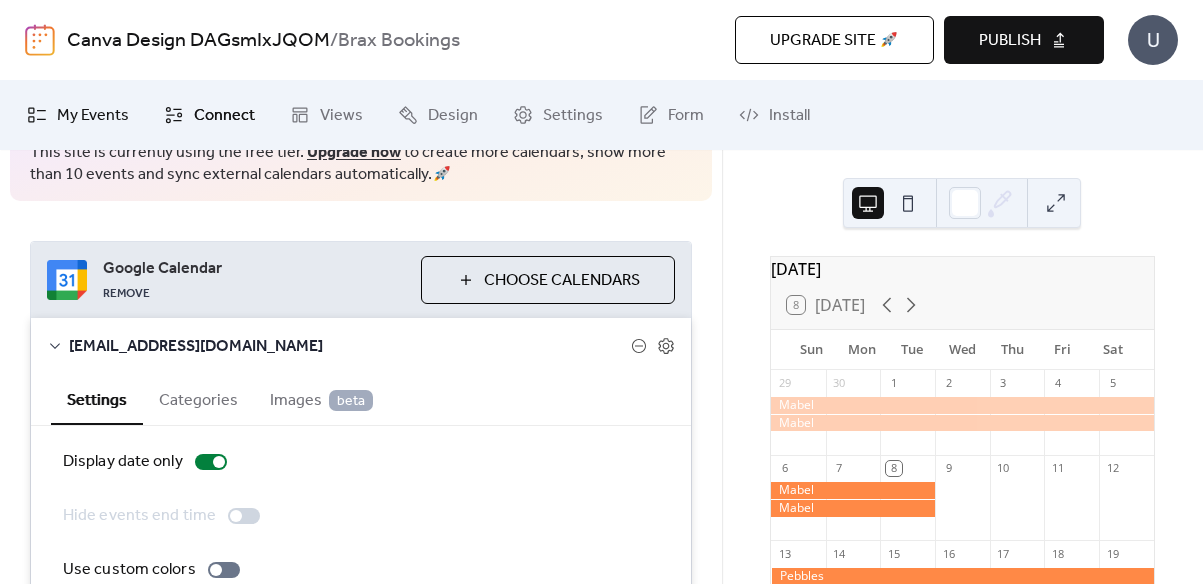 click on "My Events" at bounding box center (93, 116) 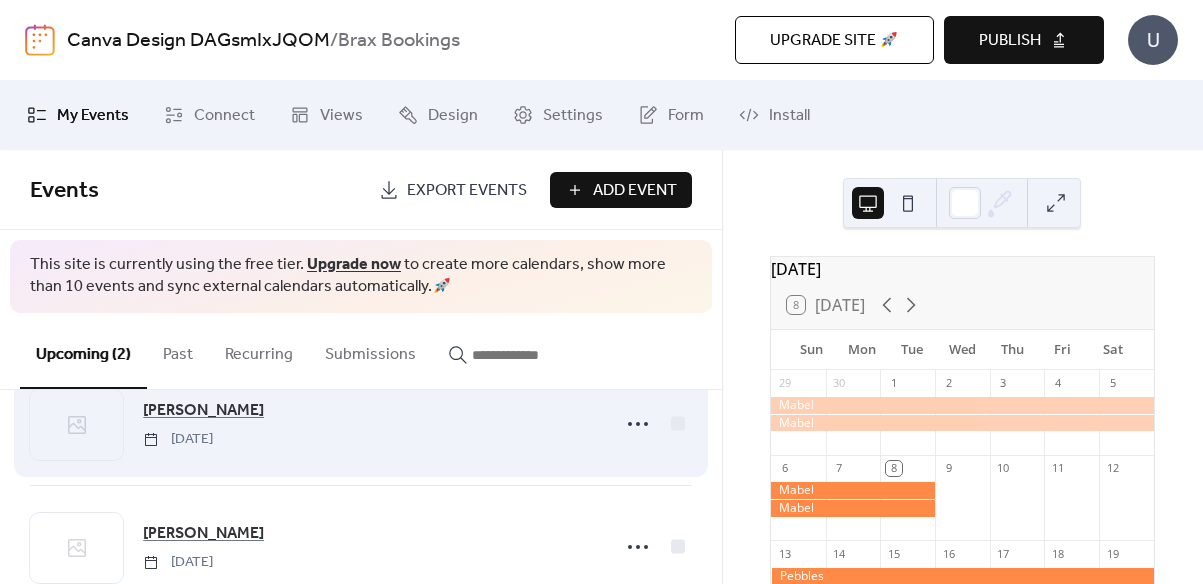 scroll, scrollTop: 49, scrollLeft: 0, axis: vertical 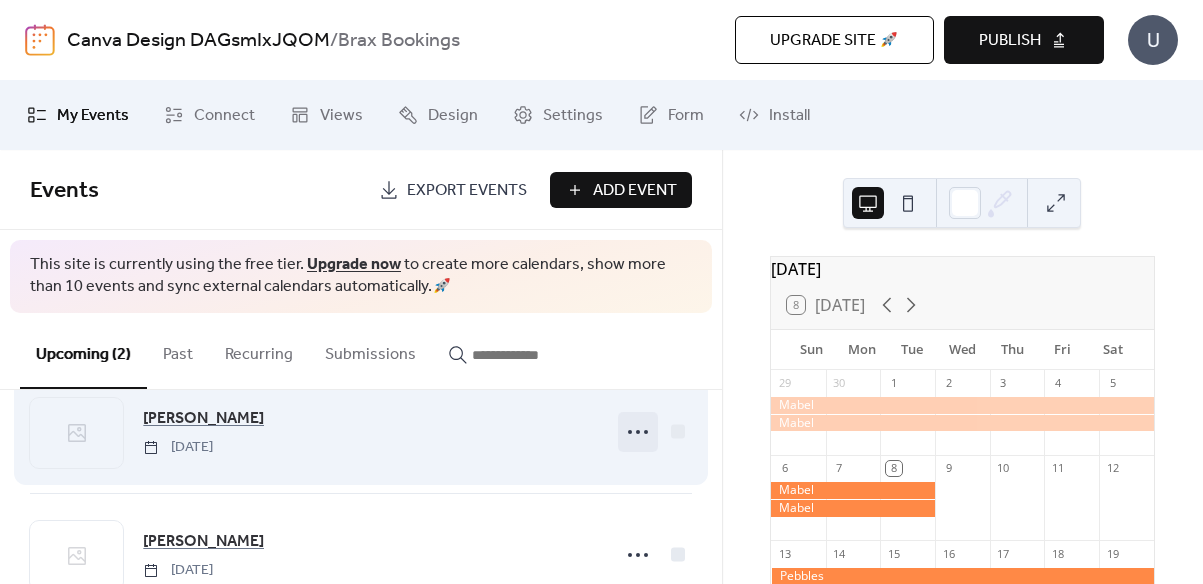 click 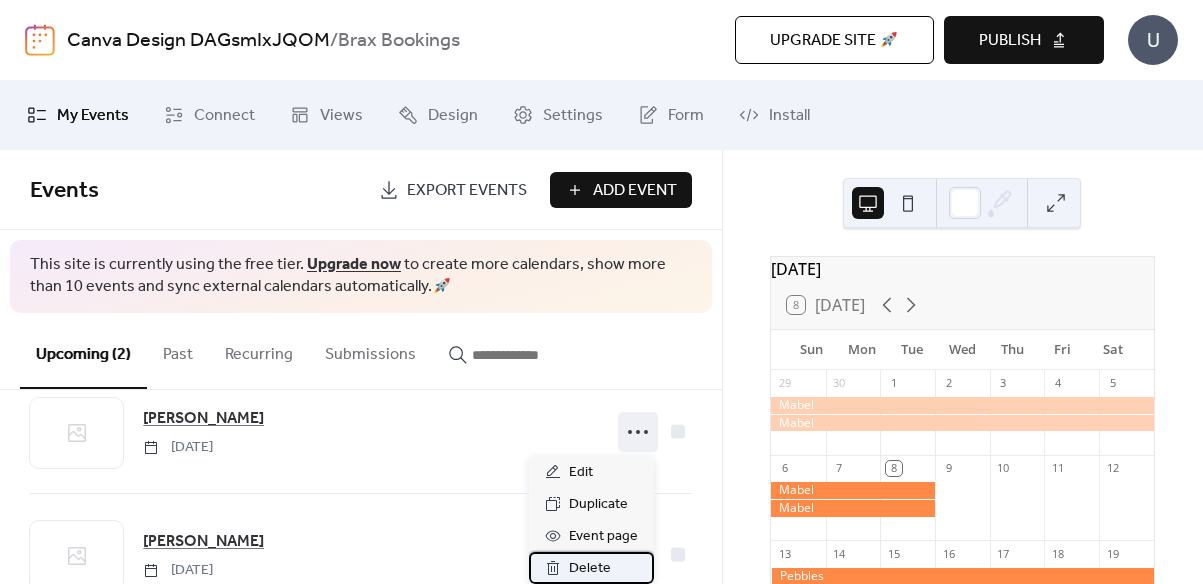 click on "Delete" at bounding box center (590, 569) 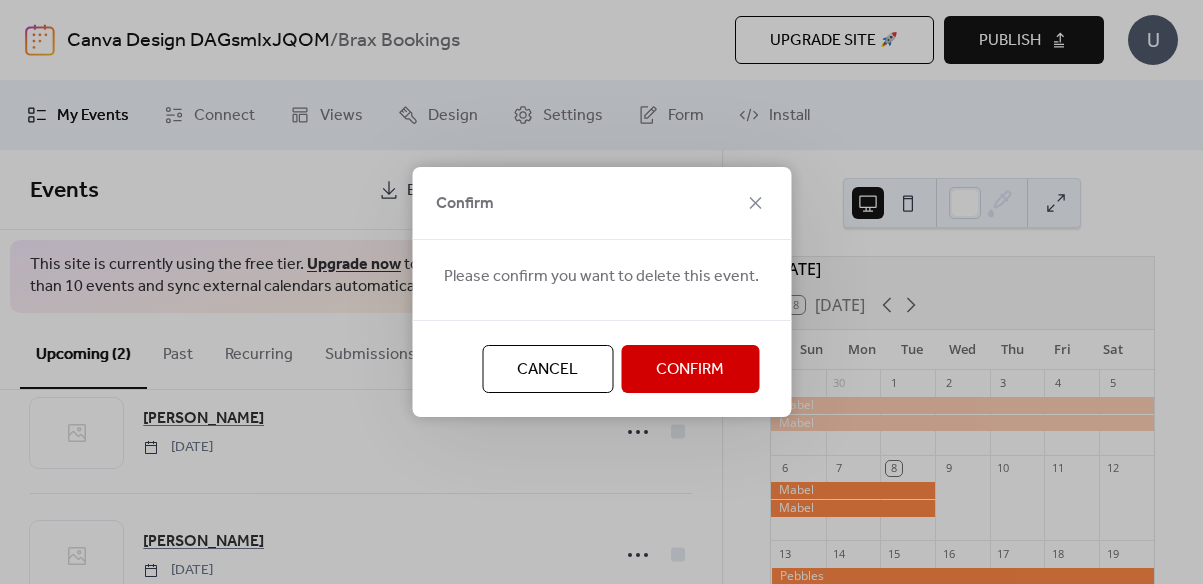 click on "Confirm" at bounding box center (690, 370) 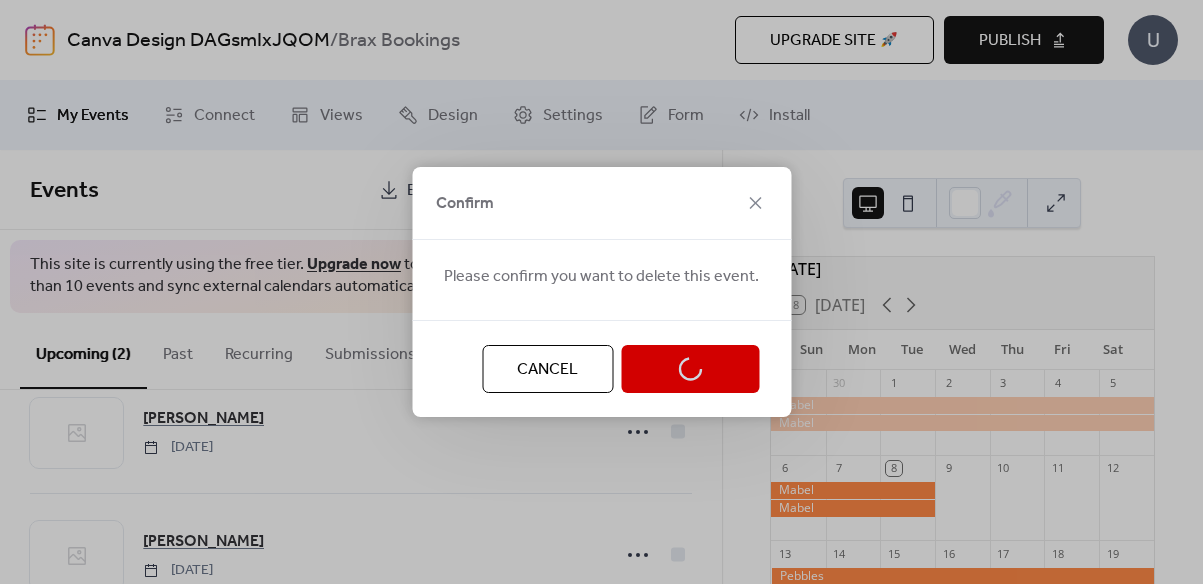 scroll, scrollTop: 0, scrollLeft: 0, axis: both 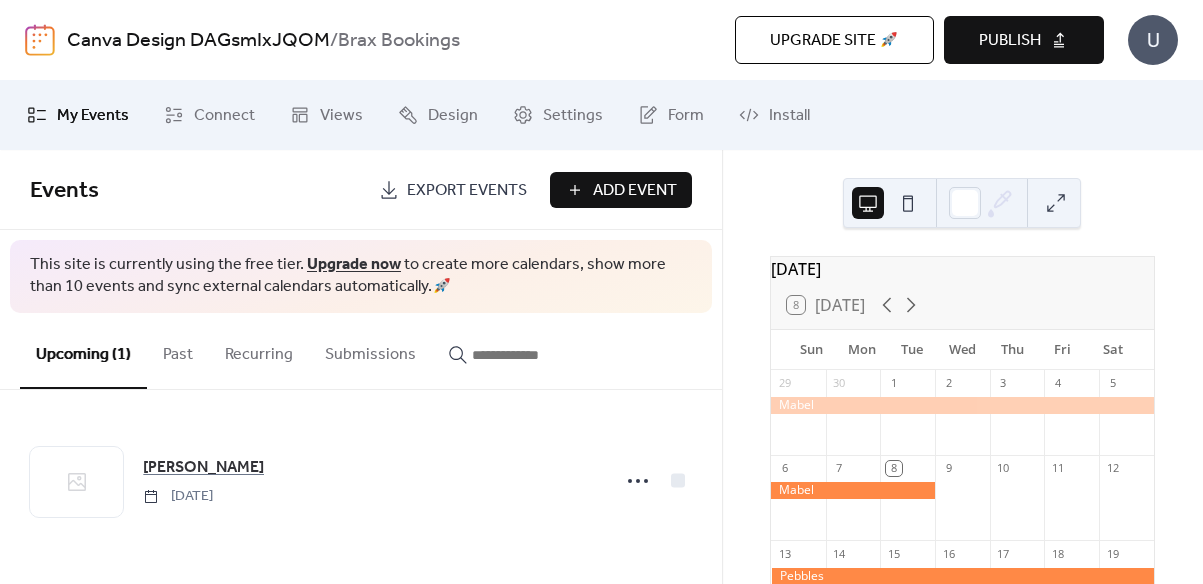 click at bounding box center (907, 422) 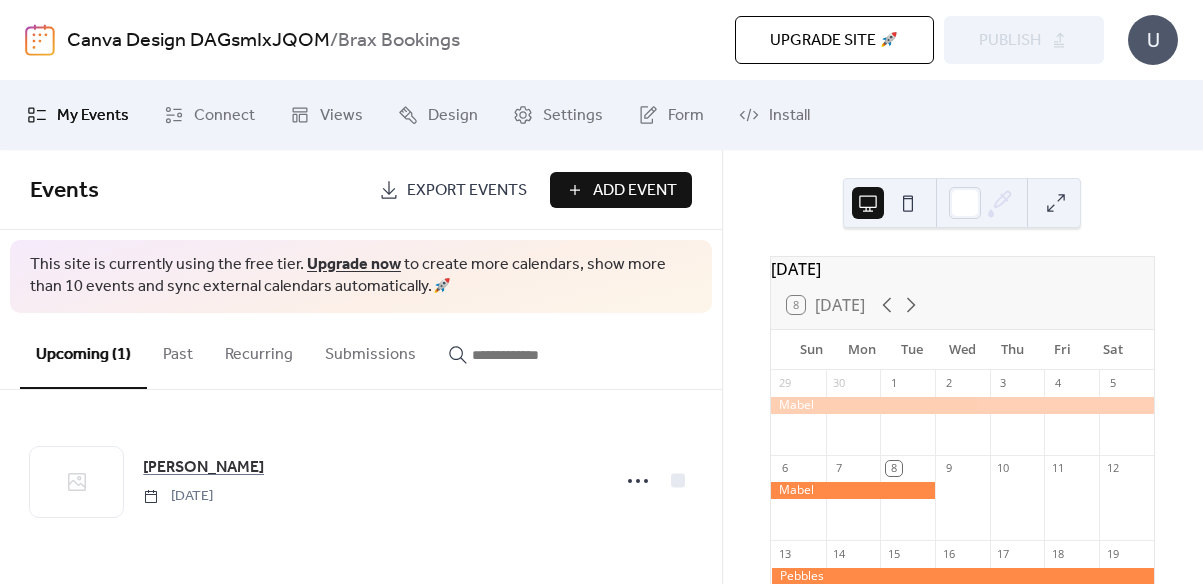 click on "U" at bounding box center [1153, 40] 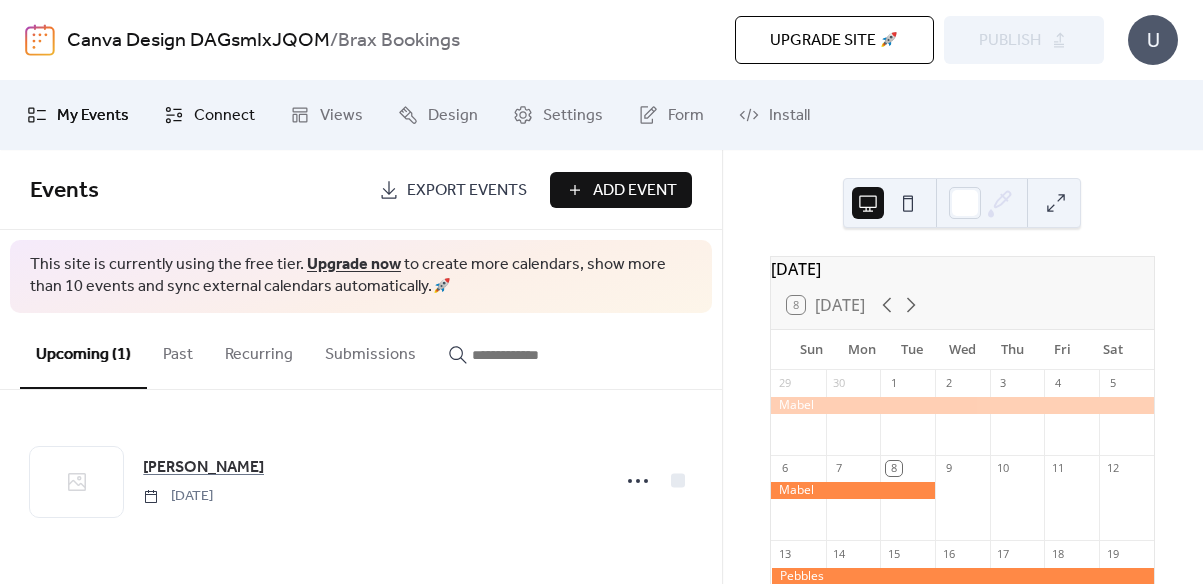 click on "Connect" at bounding box center [224, 116] 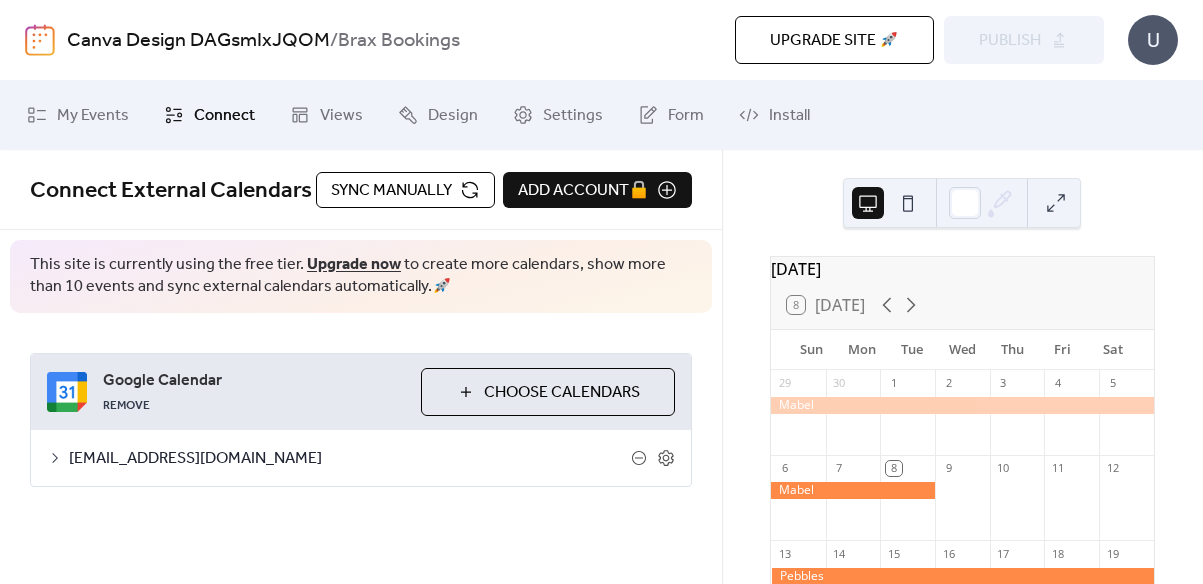 click on "Sync Manually" at bounding box center (391, 191) 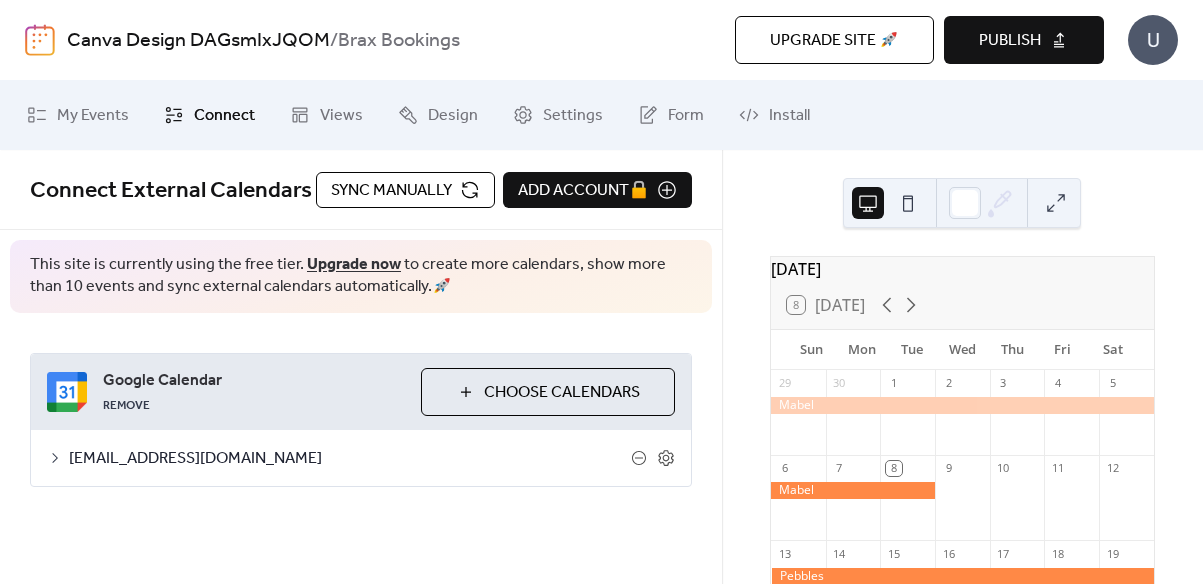 click on "Publish" at bounding box center (1010, 41) 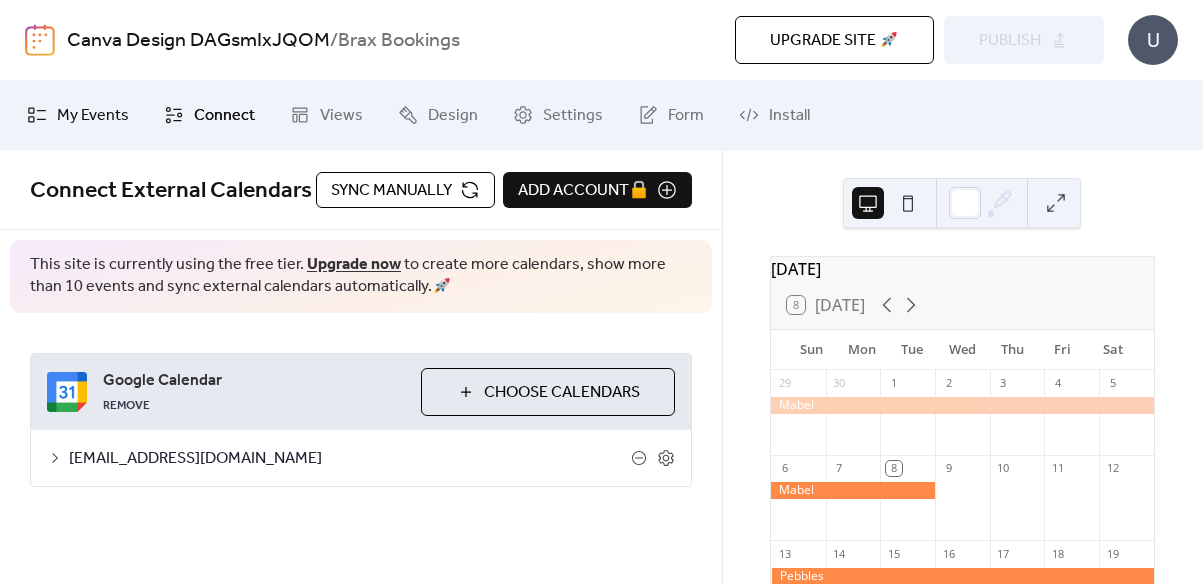 click on "My Events" at bounding box center [93, 116] 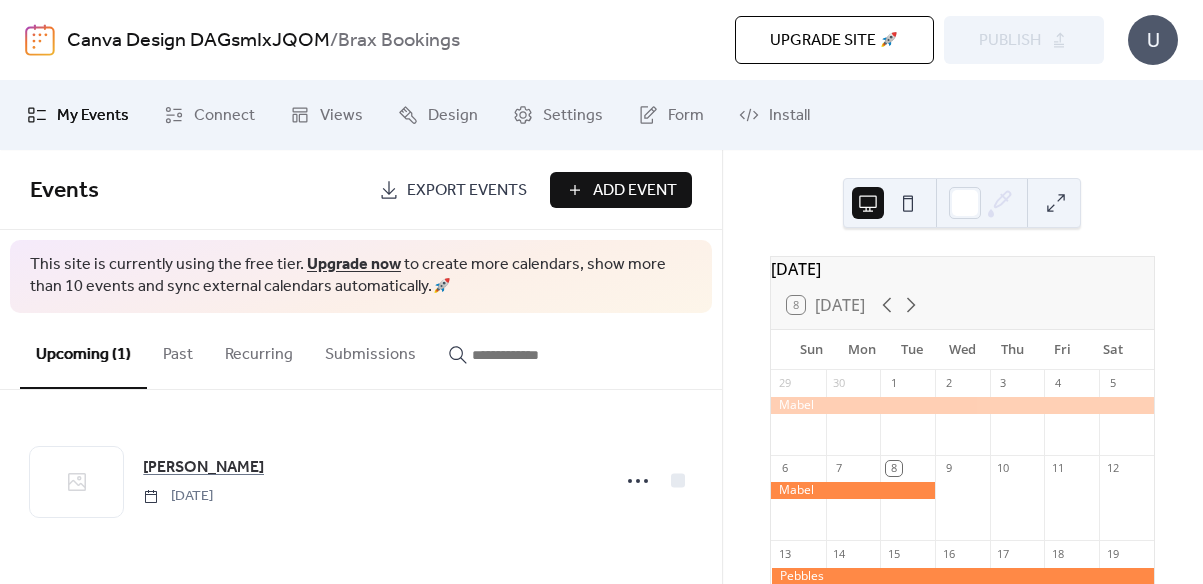 click on "Upgrade now" at bounding box center [354, 264] 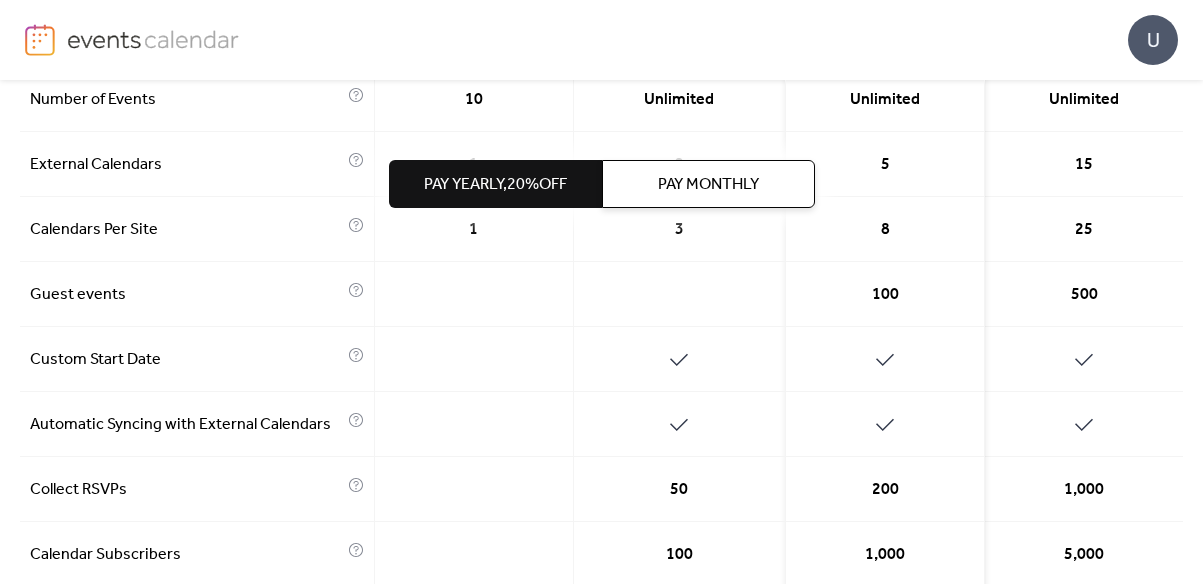 scroll, scrollTop: 403, scrollLeft: 0, axis: vertical 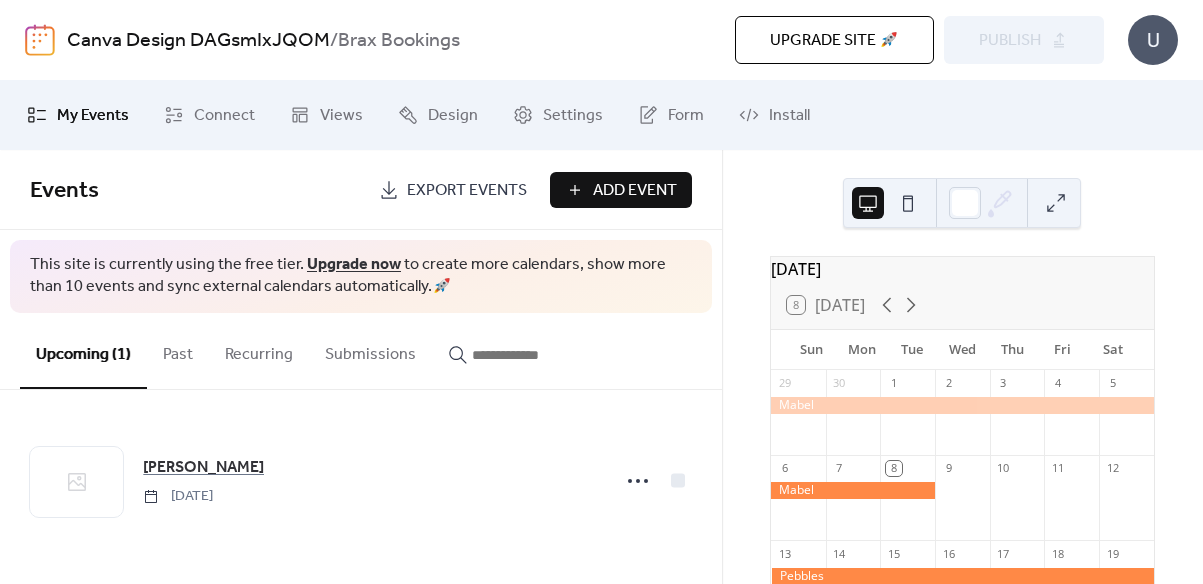 click on "Export Events" at bounding box center [467, 191] 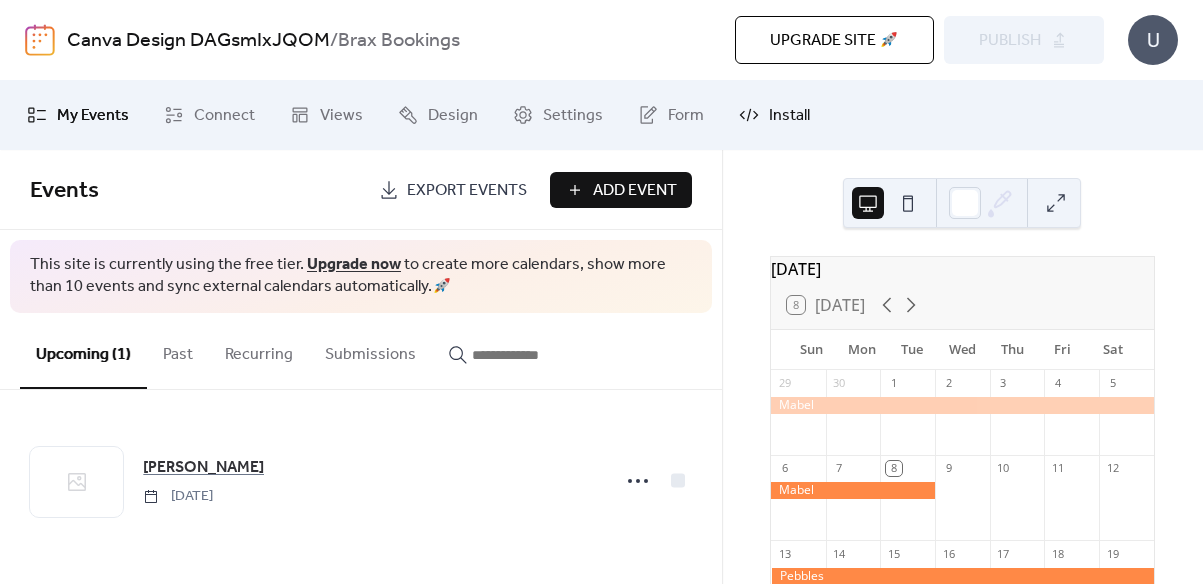 click on "Install" at bounding box center (774, 115) 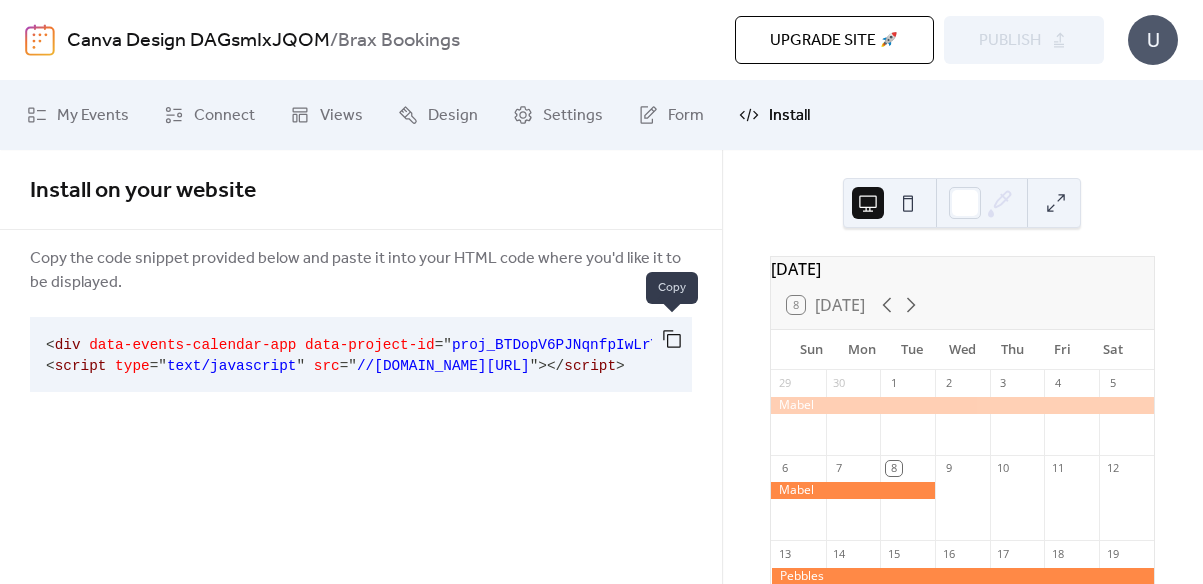 click at bounding box center (672, 339) 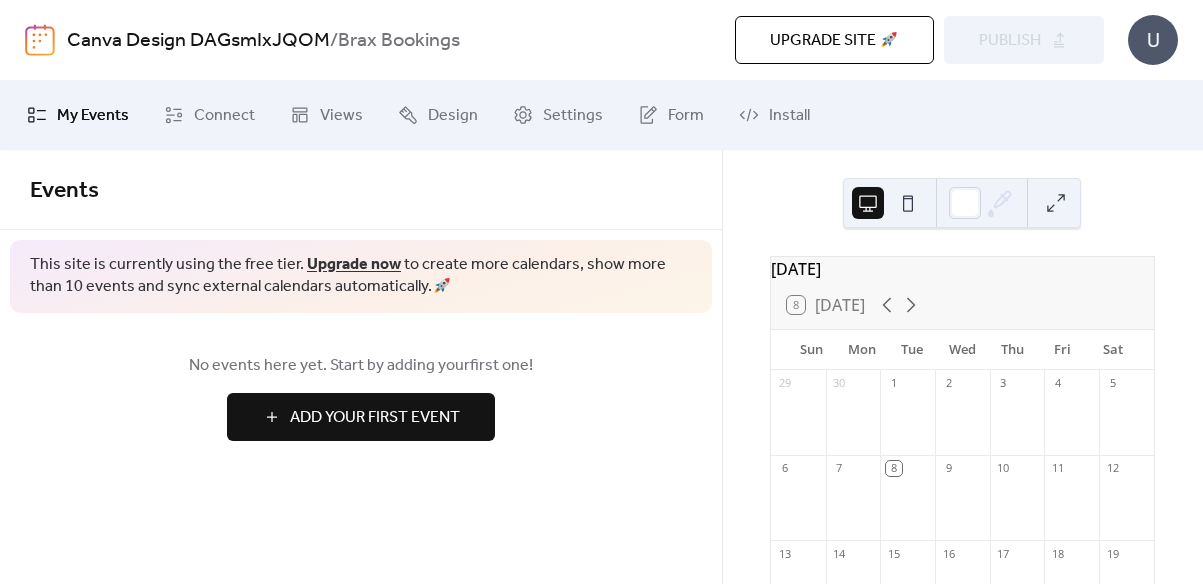 scroll, scrollTop: 0, scrollLeft: 0, axis: both 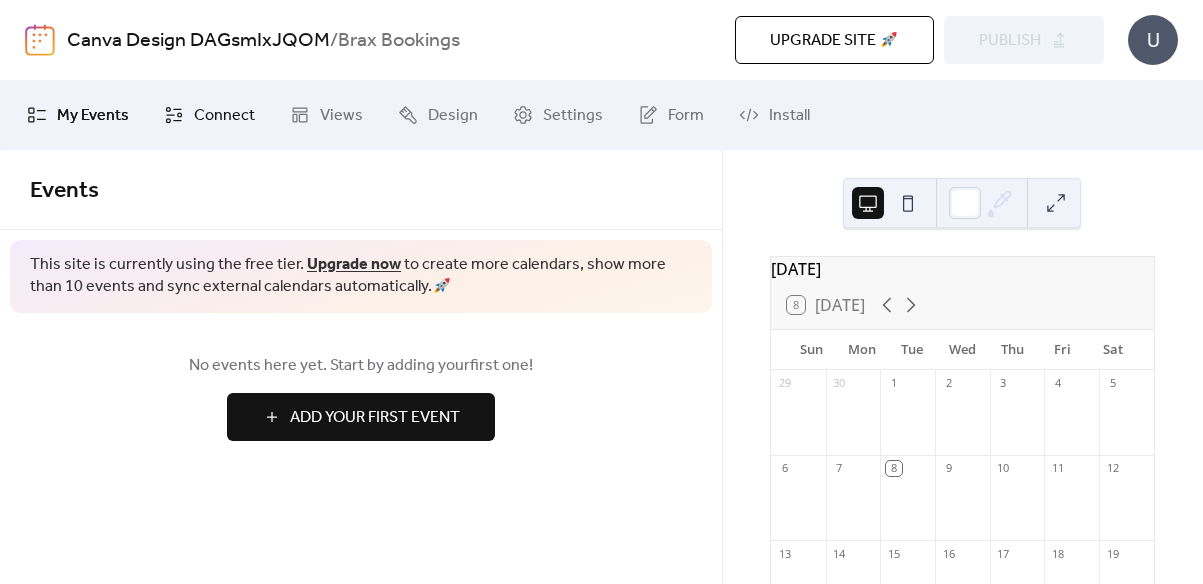 click on "Connect" at bounding box center [224, 116] 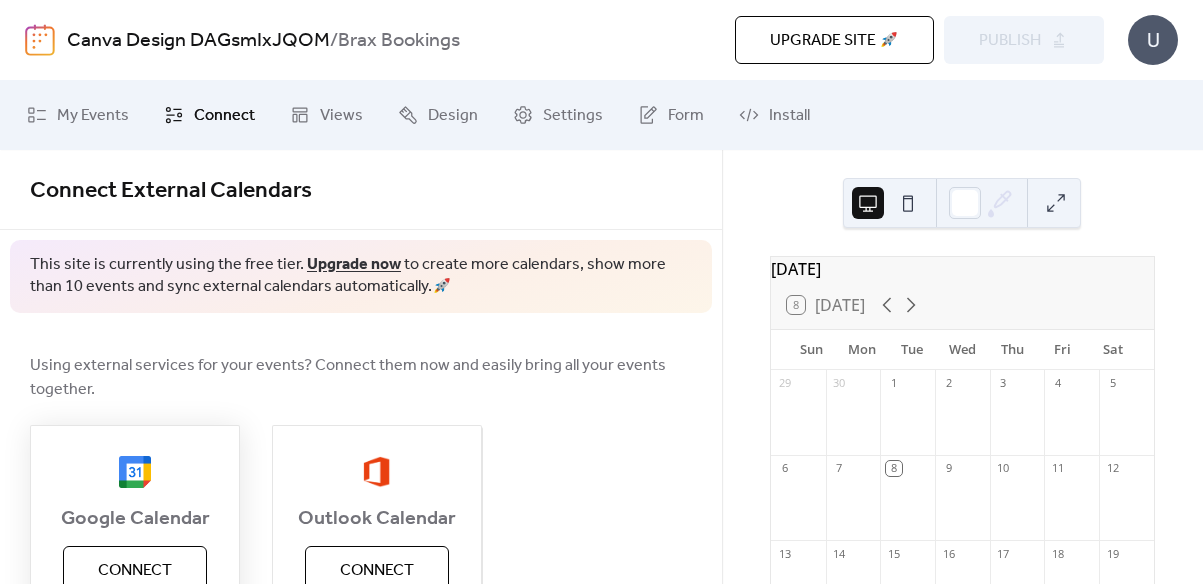 click at bounding box center (135, 473) 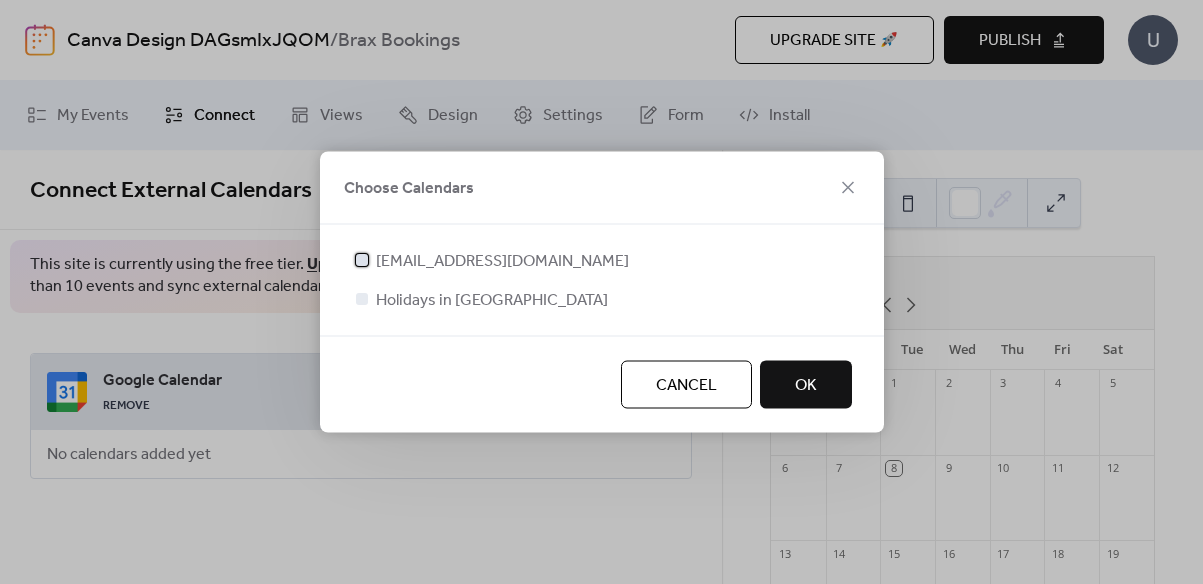 click on "[EMAIL_ADDRESS][DOMAIN_NAME]" at bounding box center (502, 262) 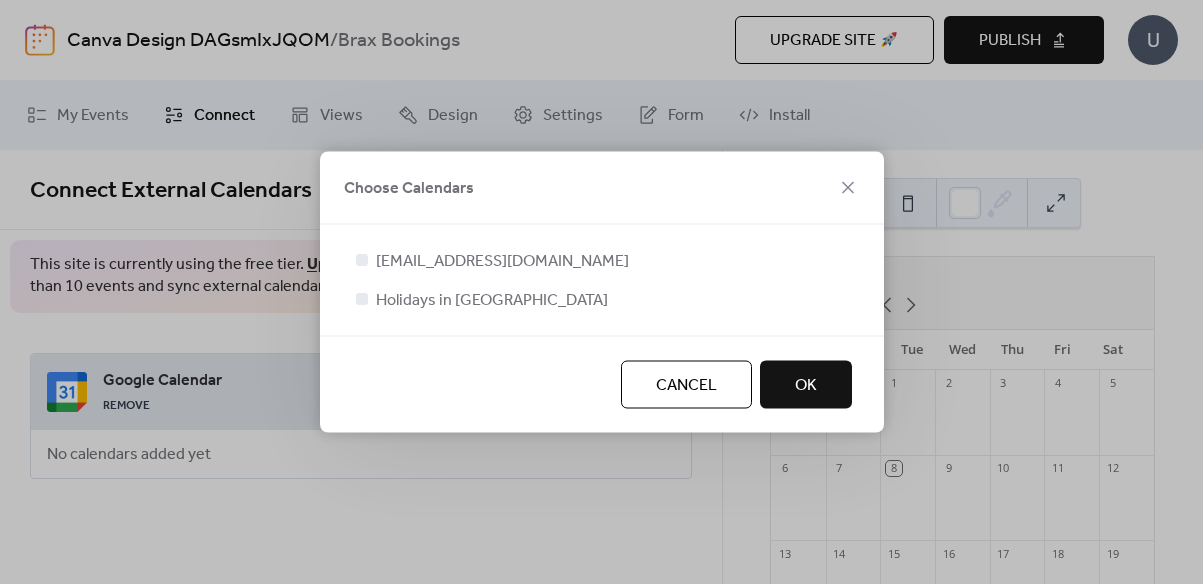 click on "OK" at bounding box center (806, 385) 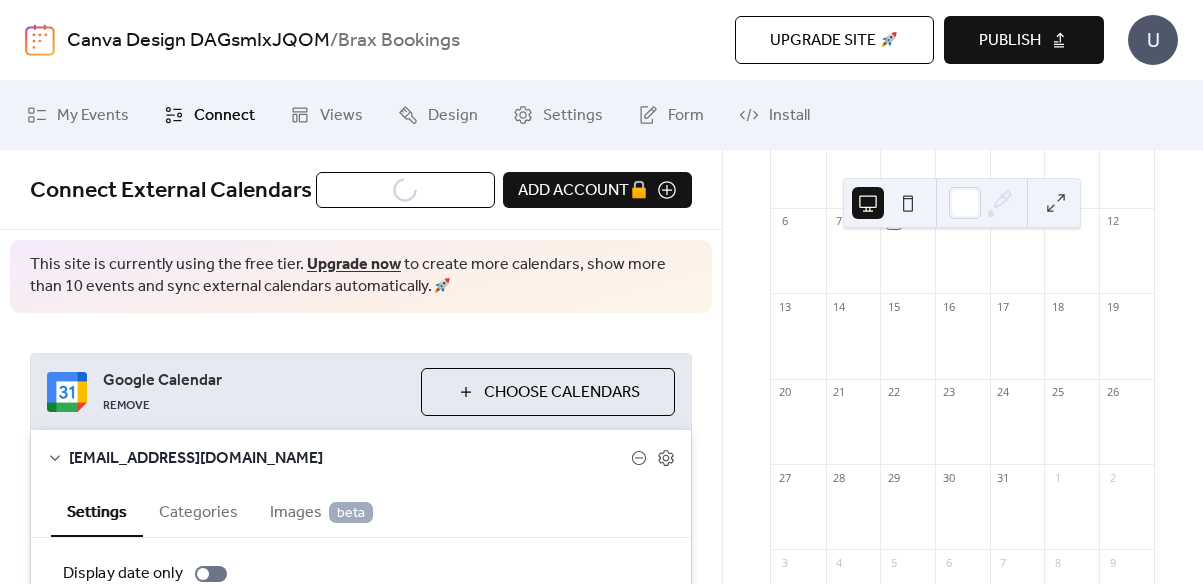 scroll, scrollTop: 253, scrollLeft: 0, axis: vertical 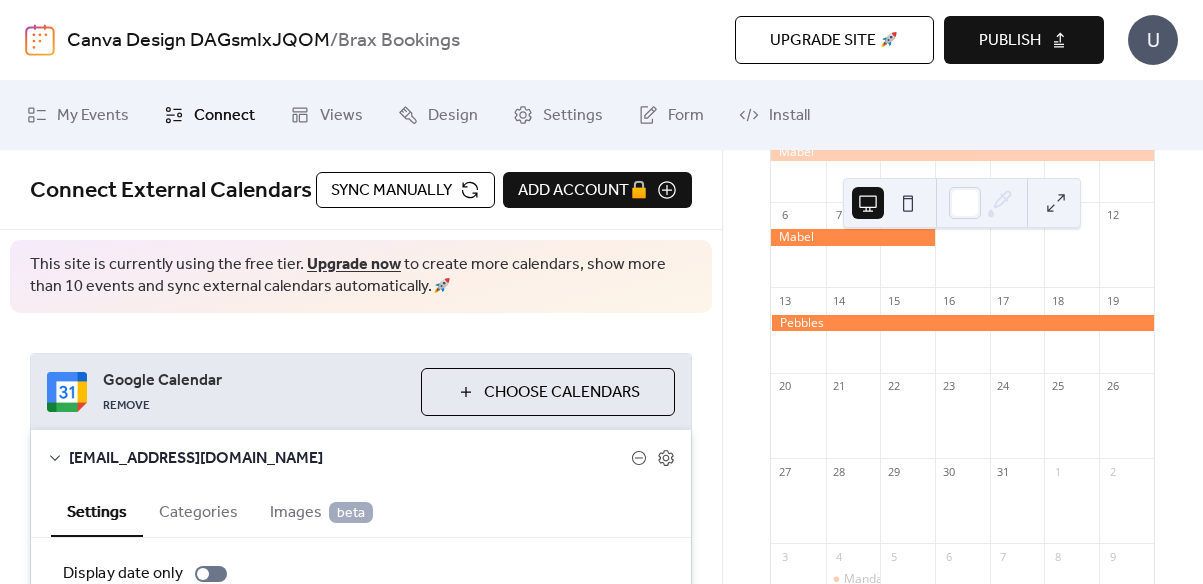 click on "Sync Manually" at bounding box center (391, 191) 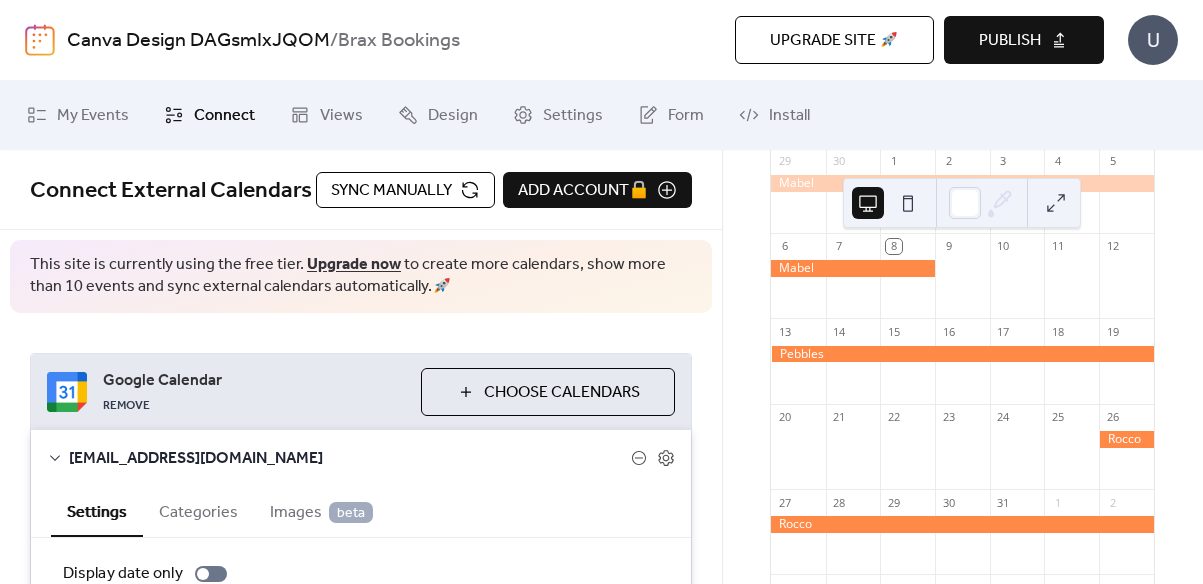 scroll, scrollTop: 220, scrollLeft: 0, axis: vertical 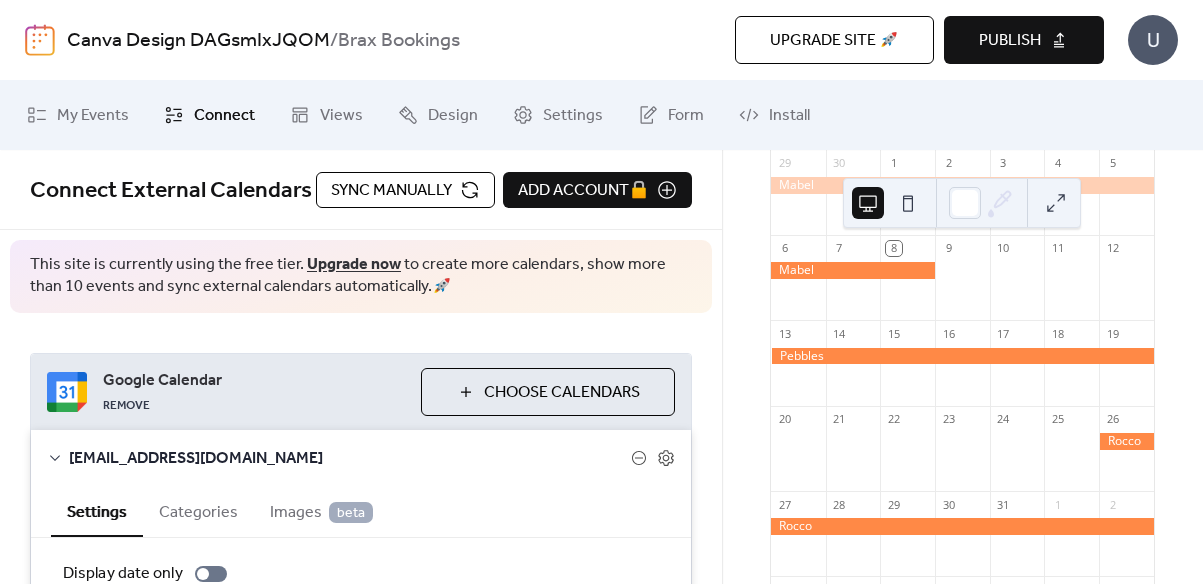click on "Publish" at bounding box center [1024, 40] 